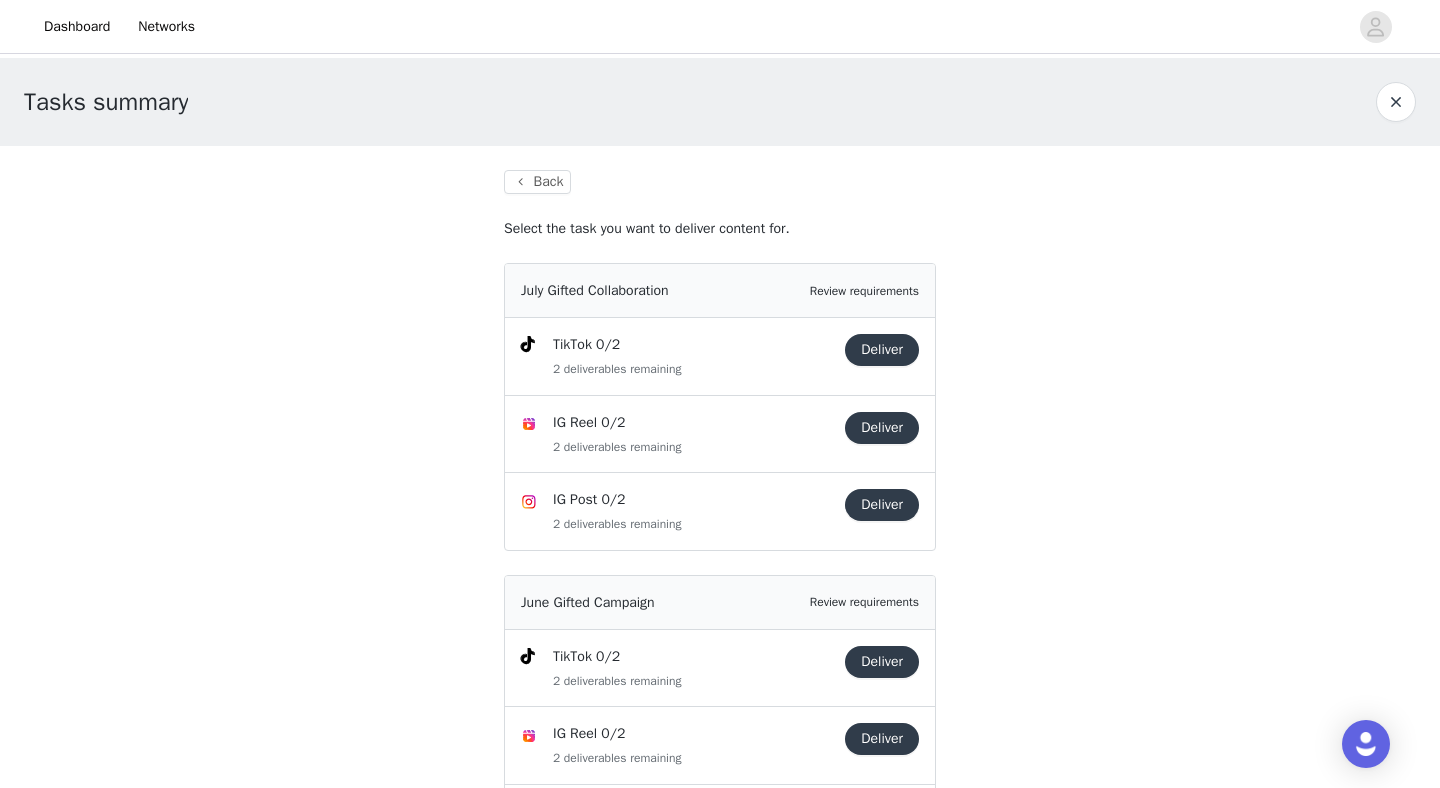 scroll, scrollTop: 0, scrollLeft: 0, axis: both 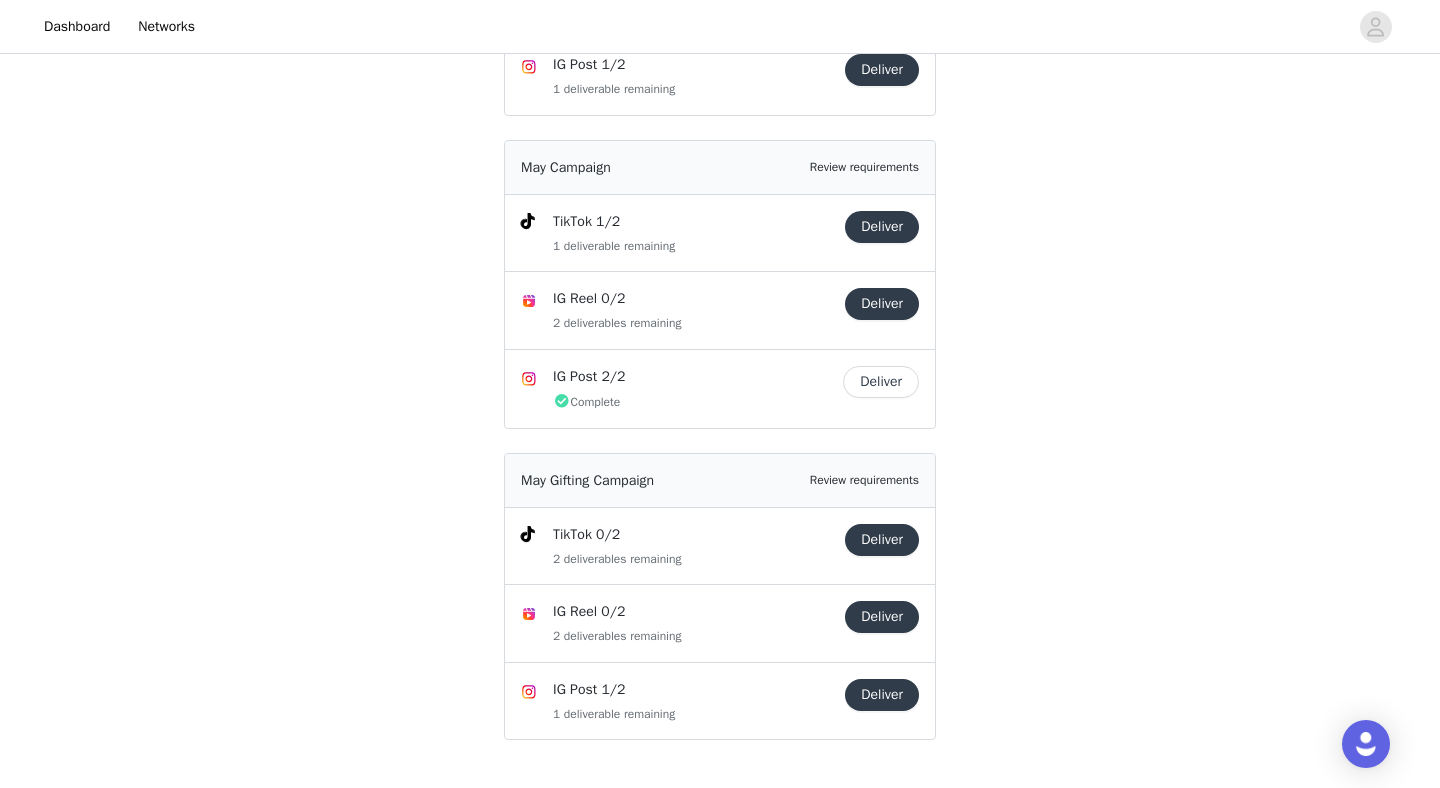 click on "Deliver" at bounding box center (882, 540) 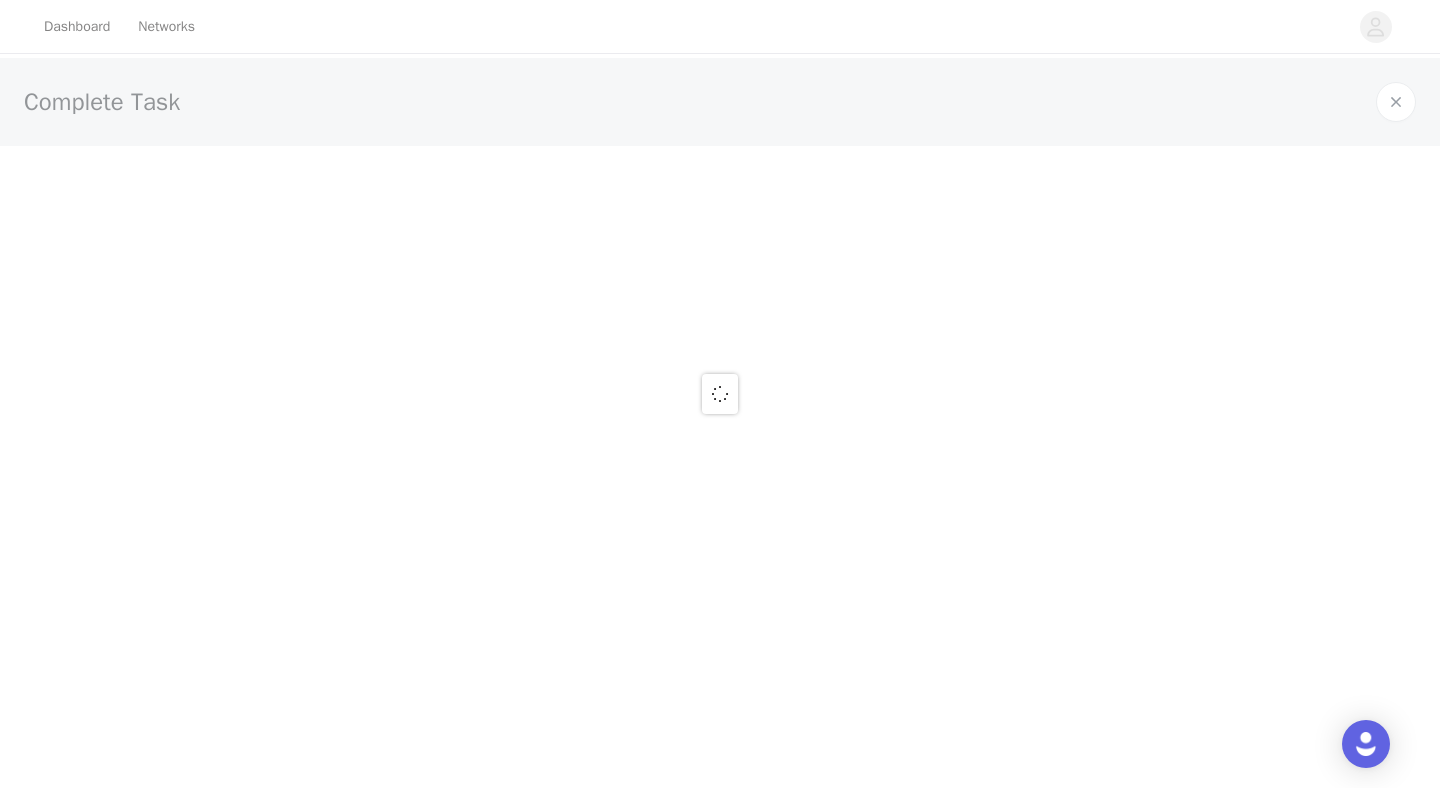 scroll, scrollTop: 0, scrollLeft: 0, axis: both 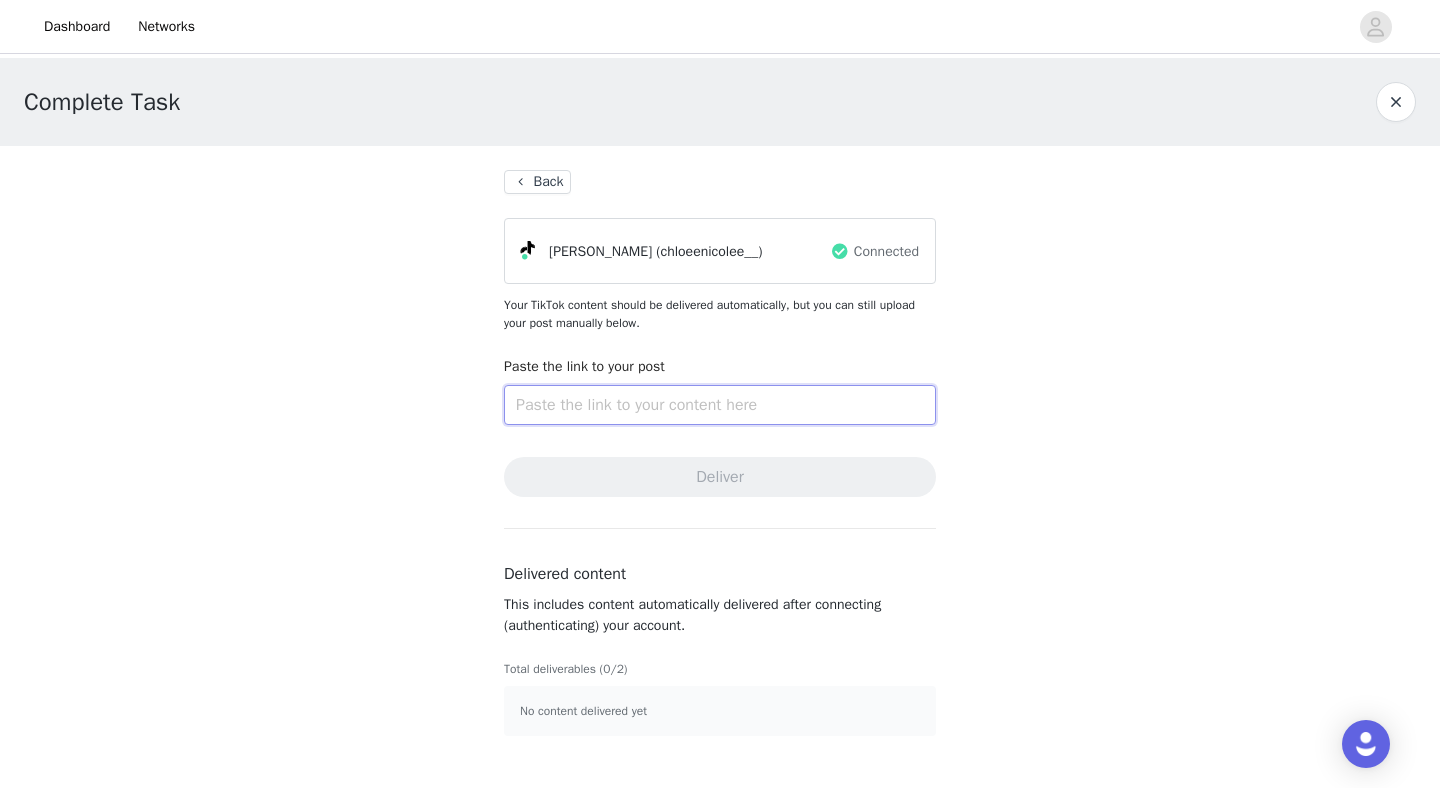 click at bounding box center [720, 405] 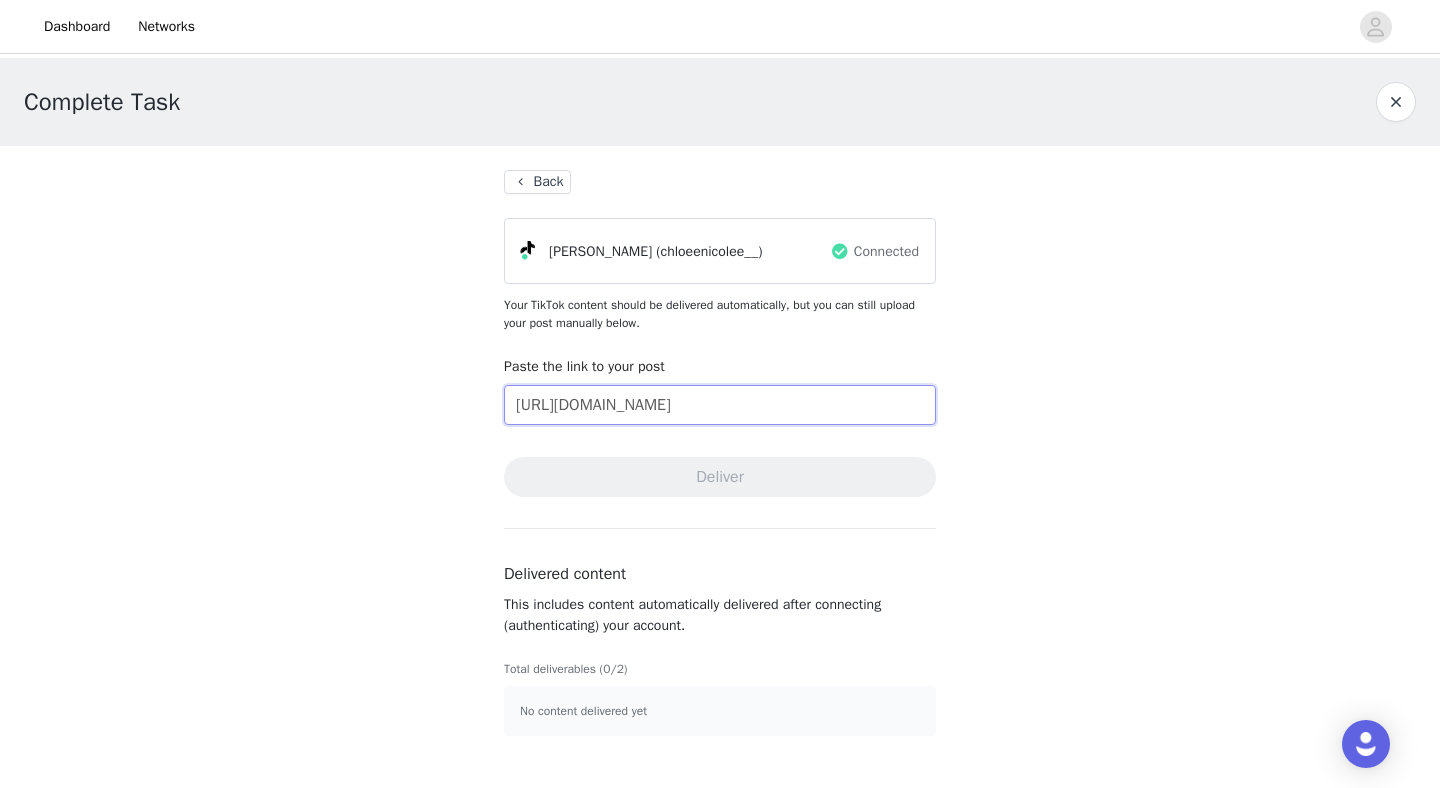 scroll, scrollTop: 0, scrollLeft: 128, axis: horizontal 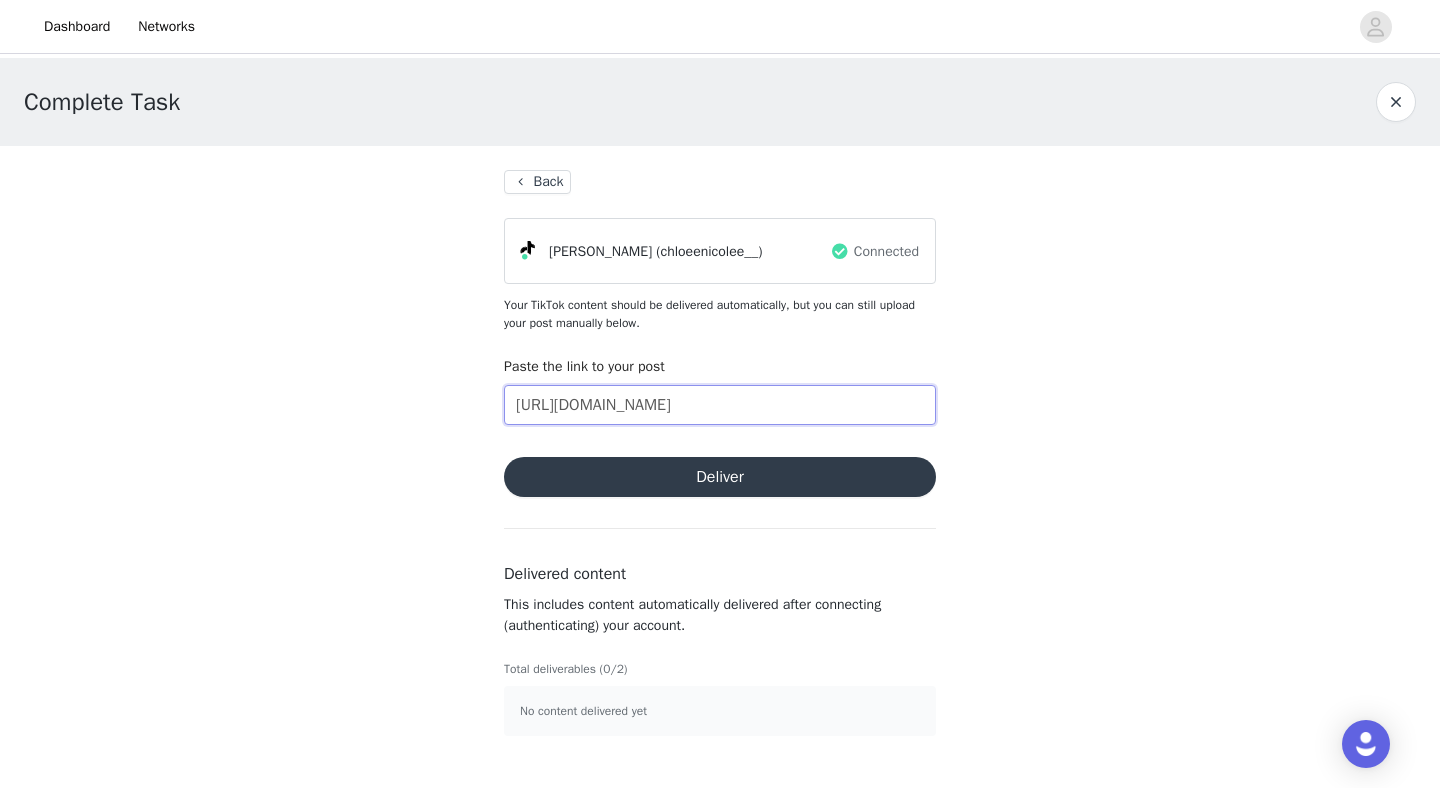 type on "[URL][DOMAIN_NAME]" 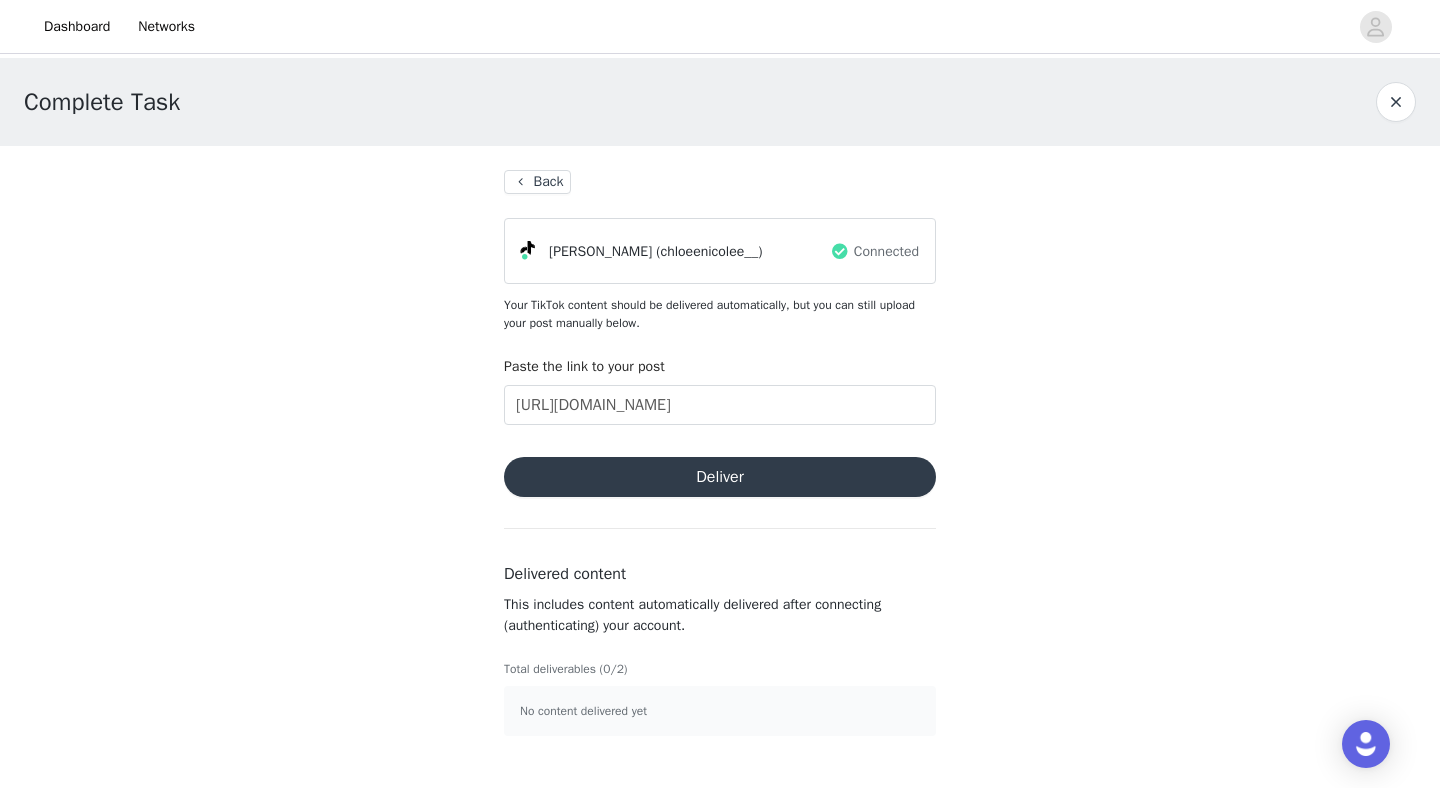 click on "Deliver" at bounding box center [720, 477] 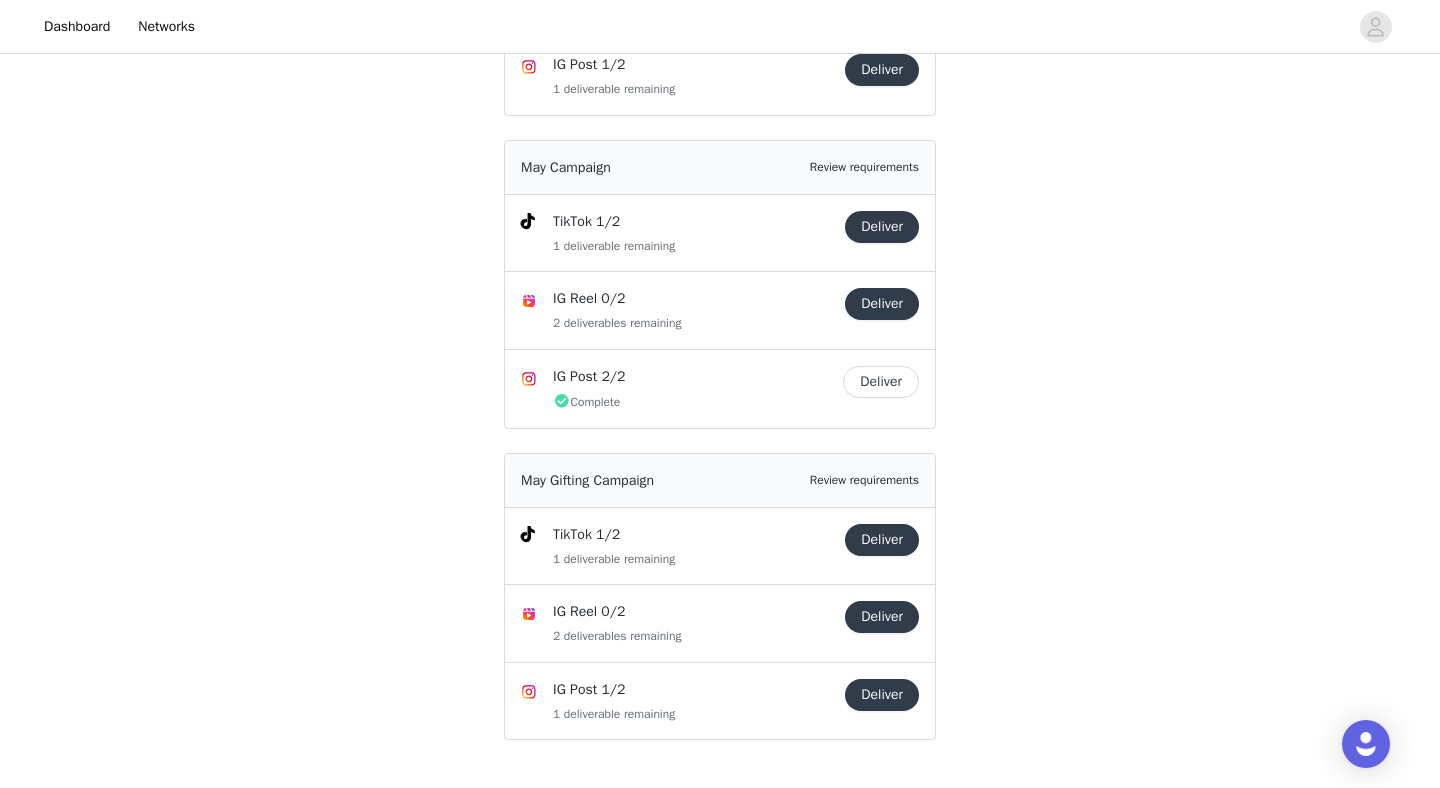 scroll, scrollTop: 1044, scrollLeft: 0, axis: vertical 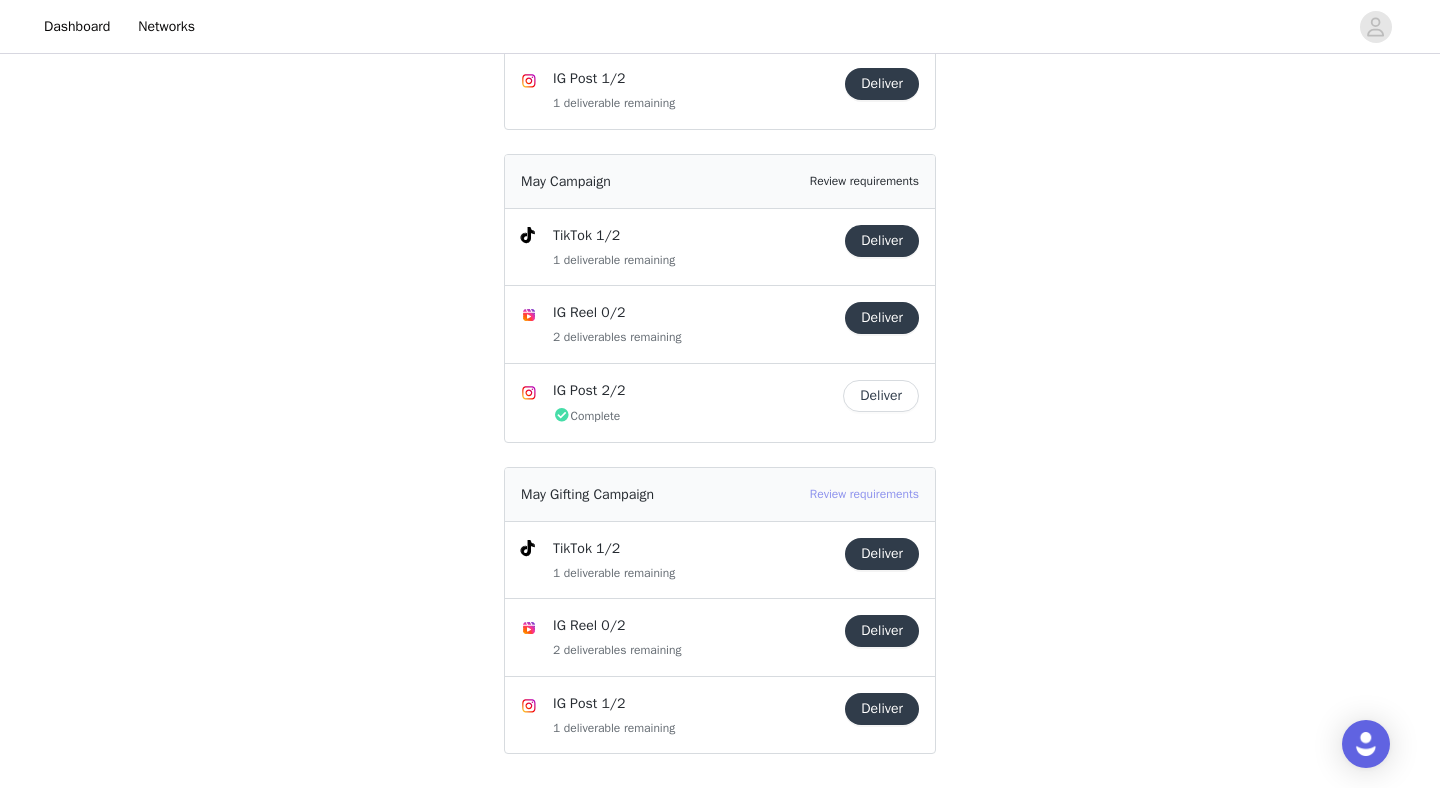 click on "Review requirements" at bounding box center (864, 494) 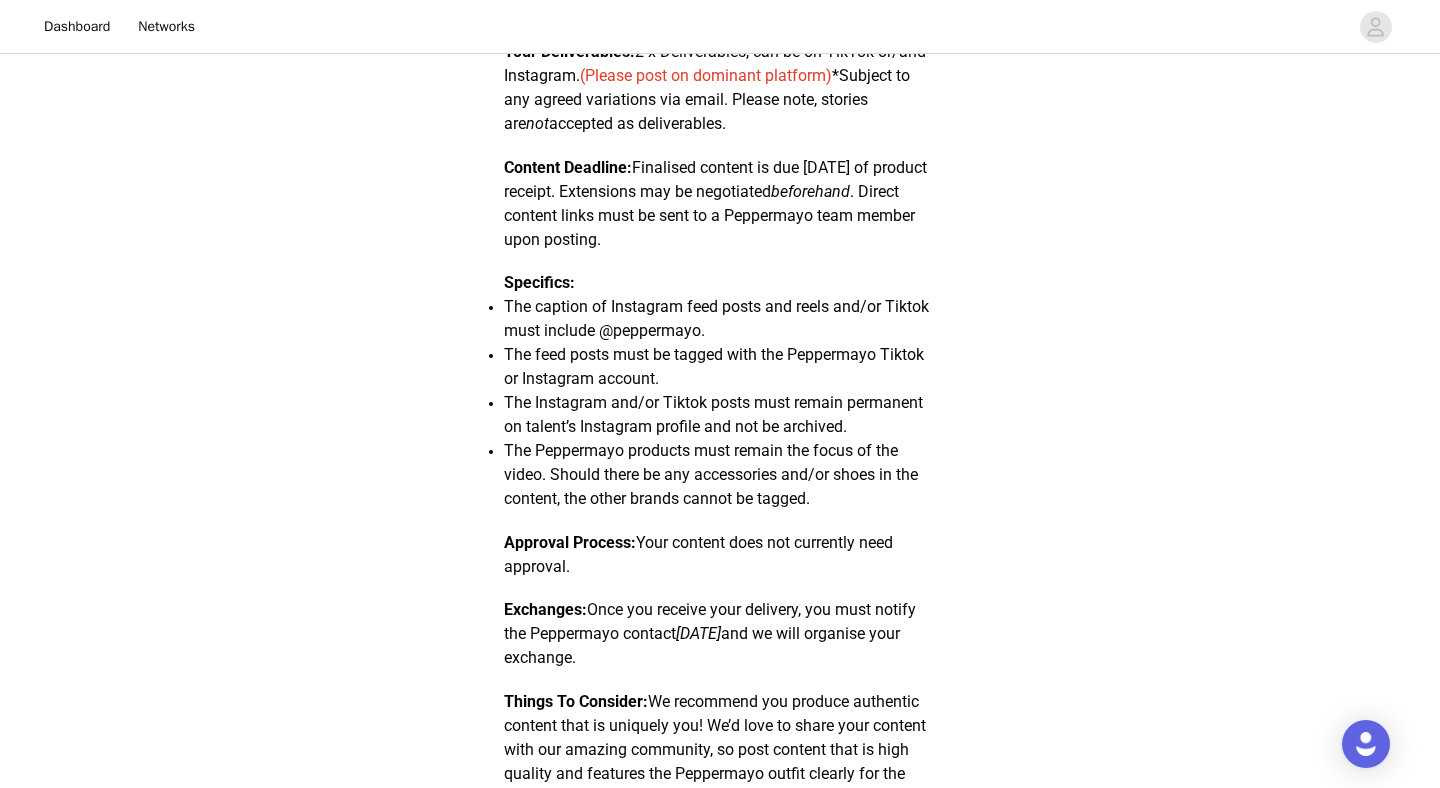scroll, scrollTop: 0, scrollLeft: 0, axis: both 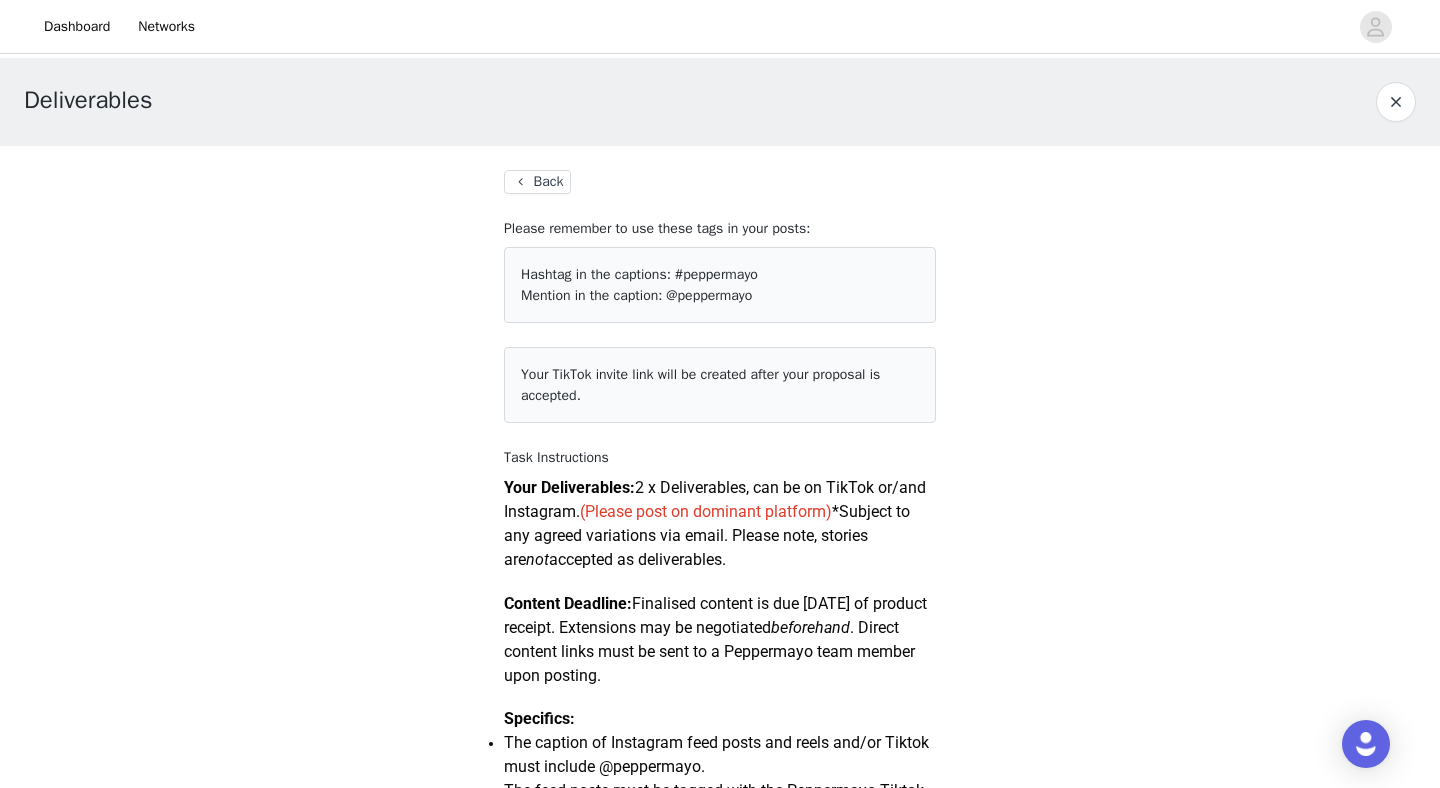 click on "Back" at bounding box center (537, 182) 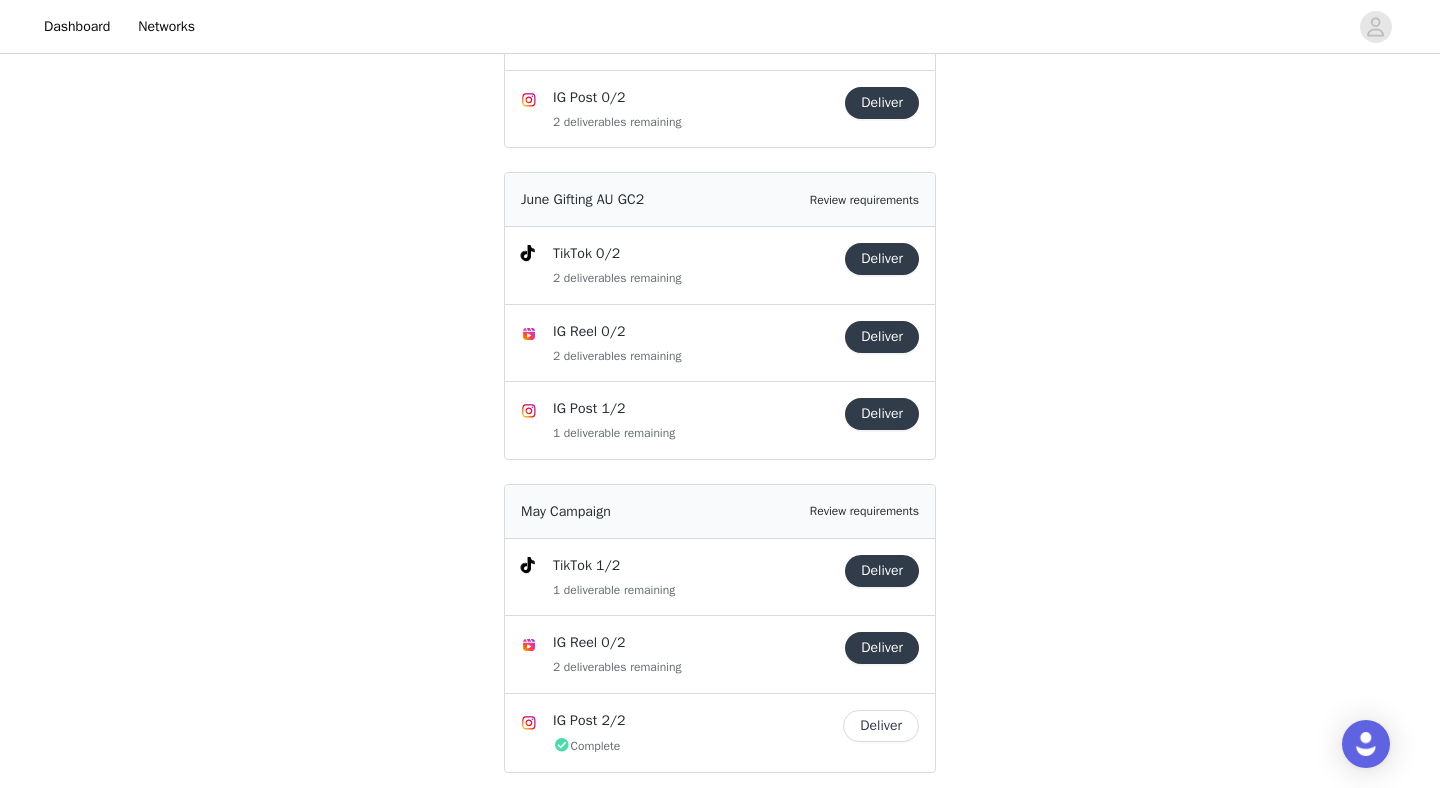 scroll, scrollTop: 710, scrollLeft: 0, axis: vertical 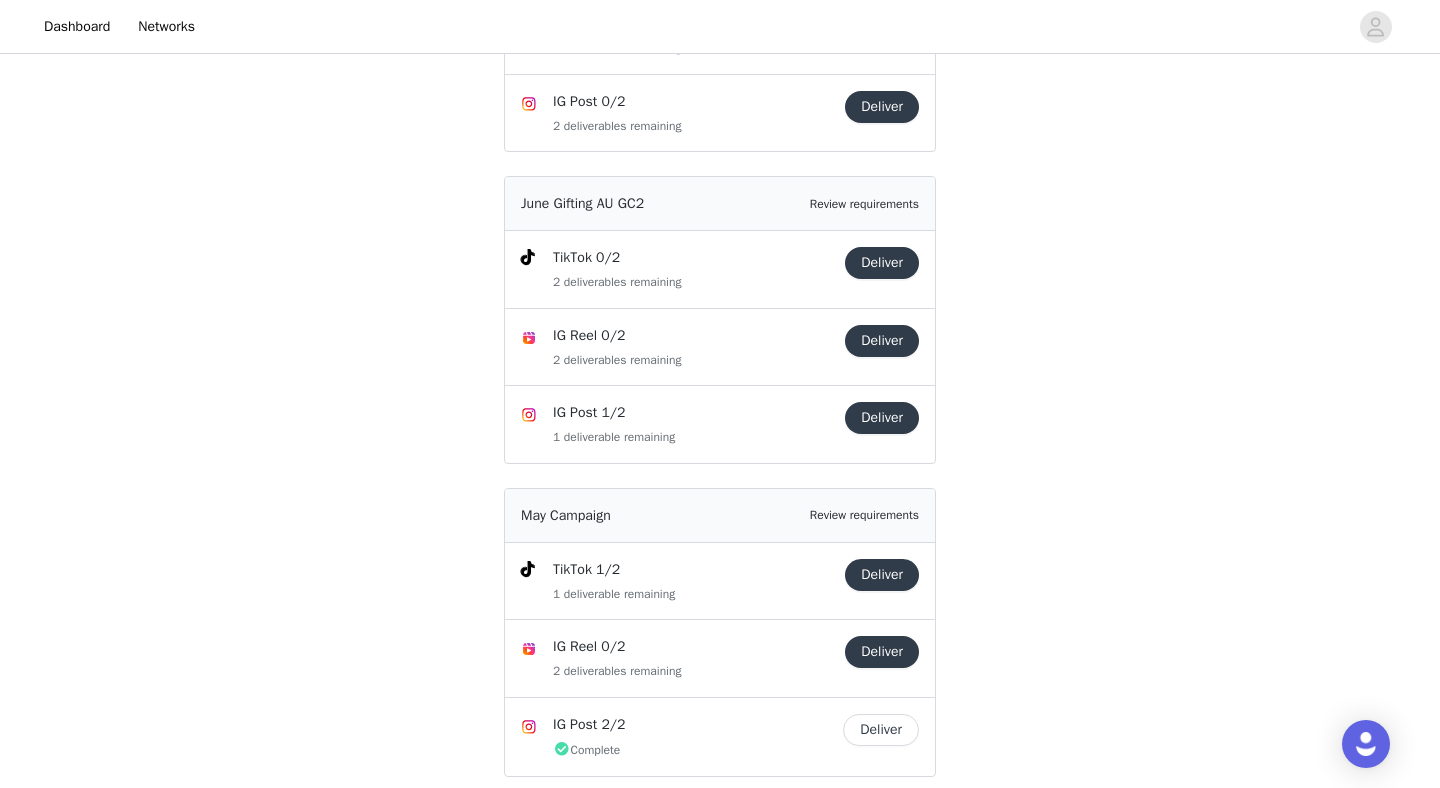click on "Deliver" at bounding box center (882, 263) 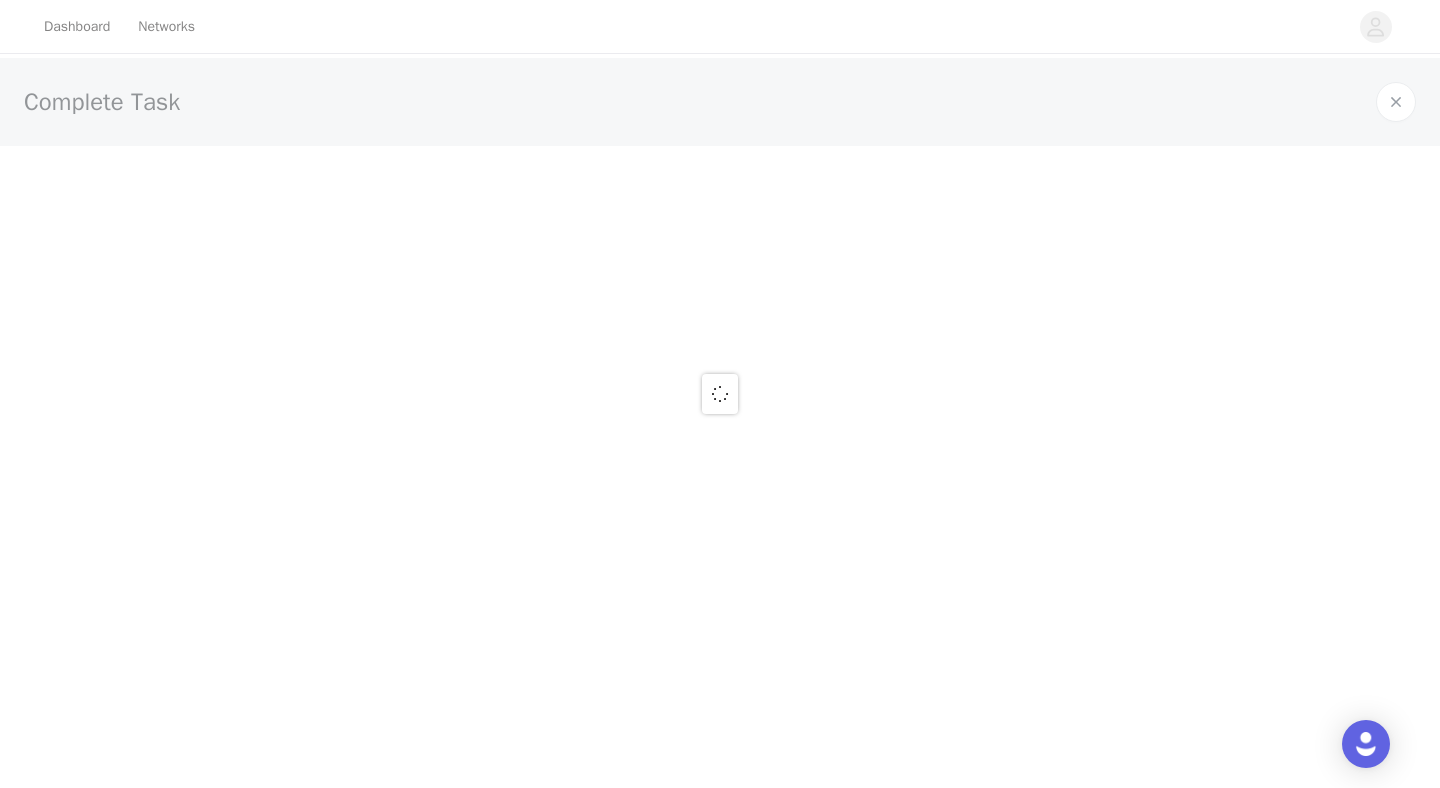 scroll, scrollTop: 0, scrollLeft: 0, axis: both 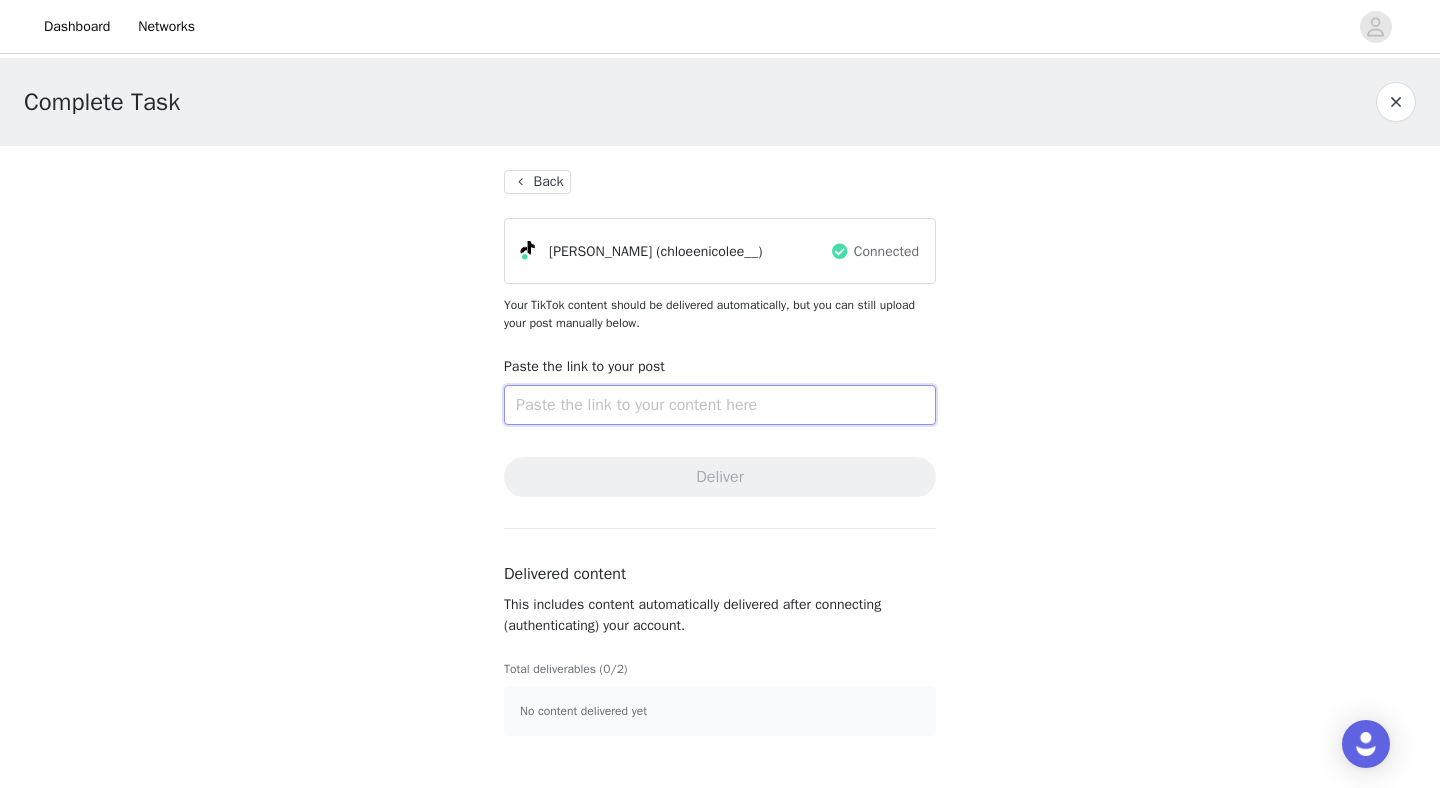 click at bounding box center (720, 405) 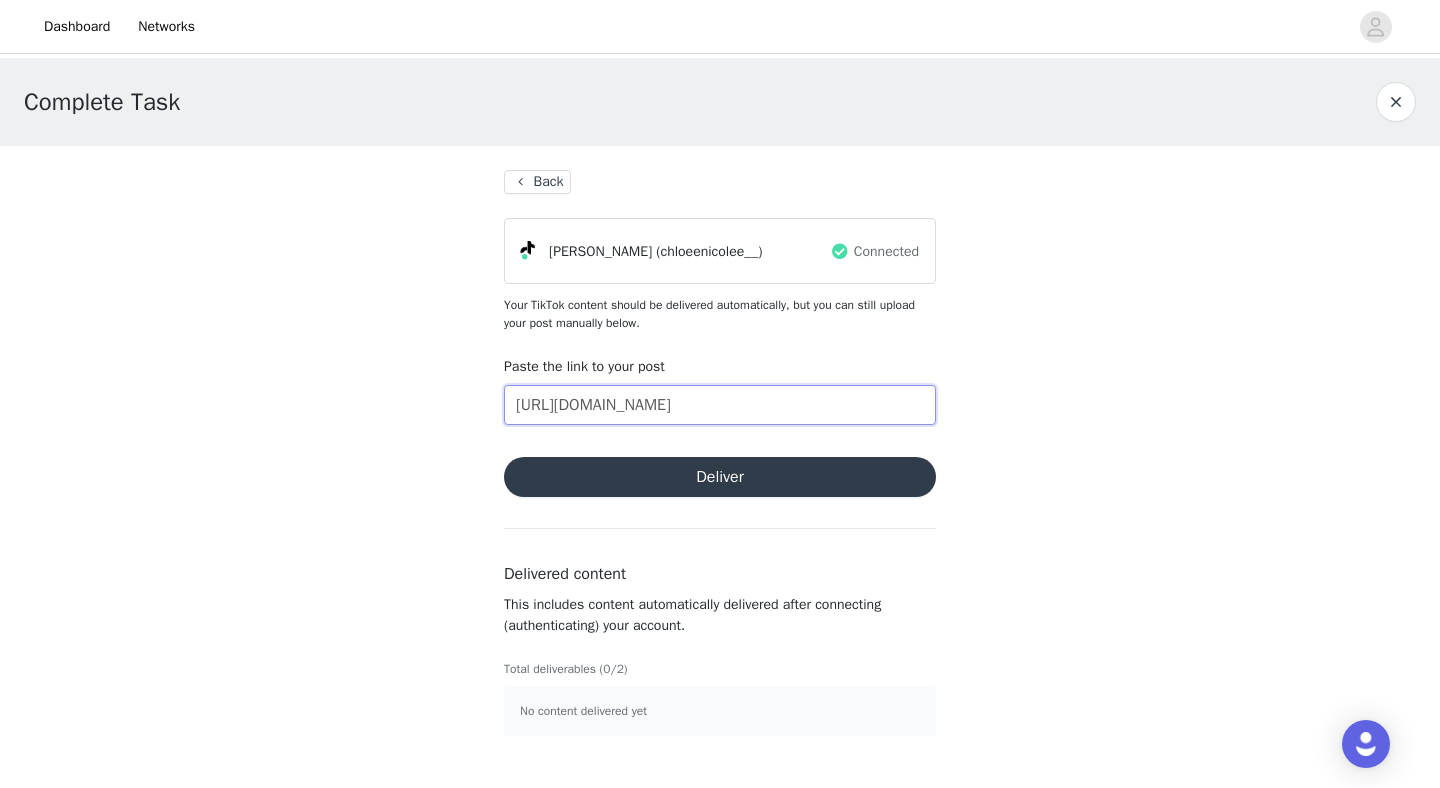 scroll, scrollTop: 0, scrollLeft: 128, axis: horizontal 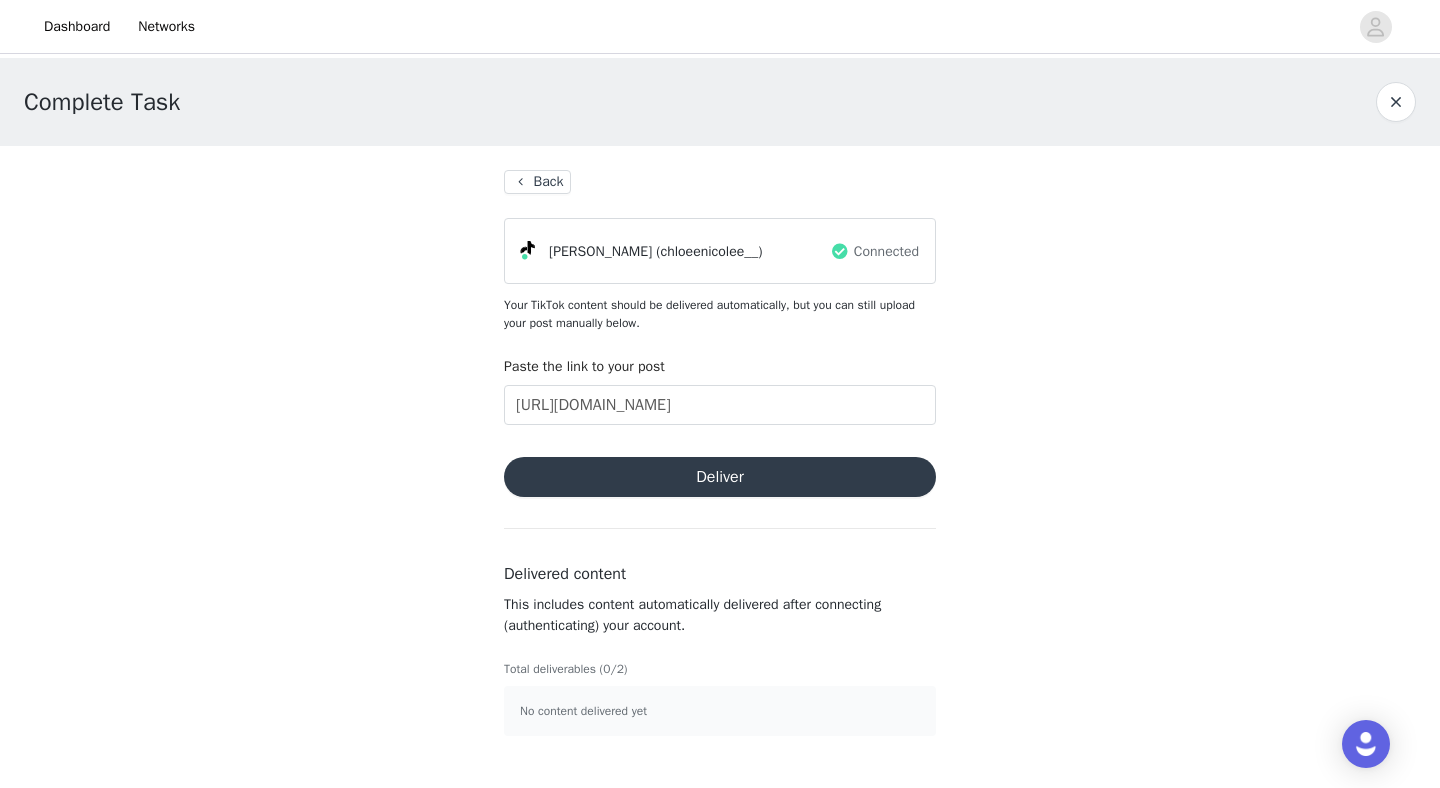 click on "Deliver" at bounding box center (720, 477) 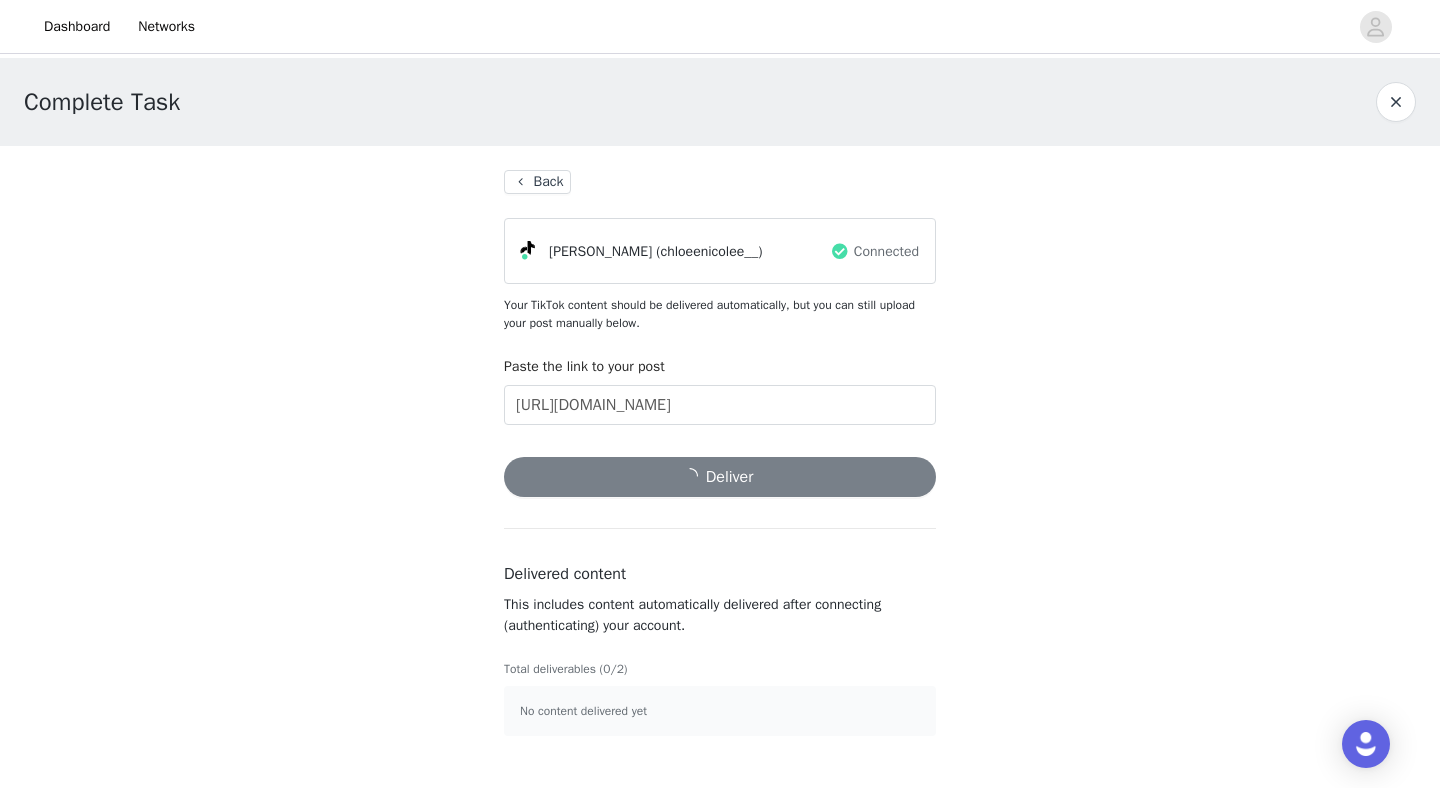 scroll, scrollTop: 0, scrollLeft: 0, axis: both 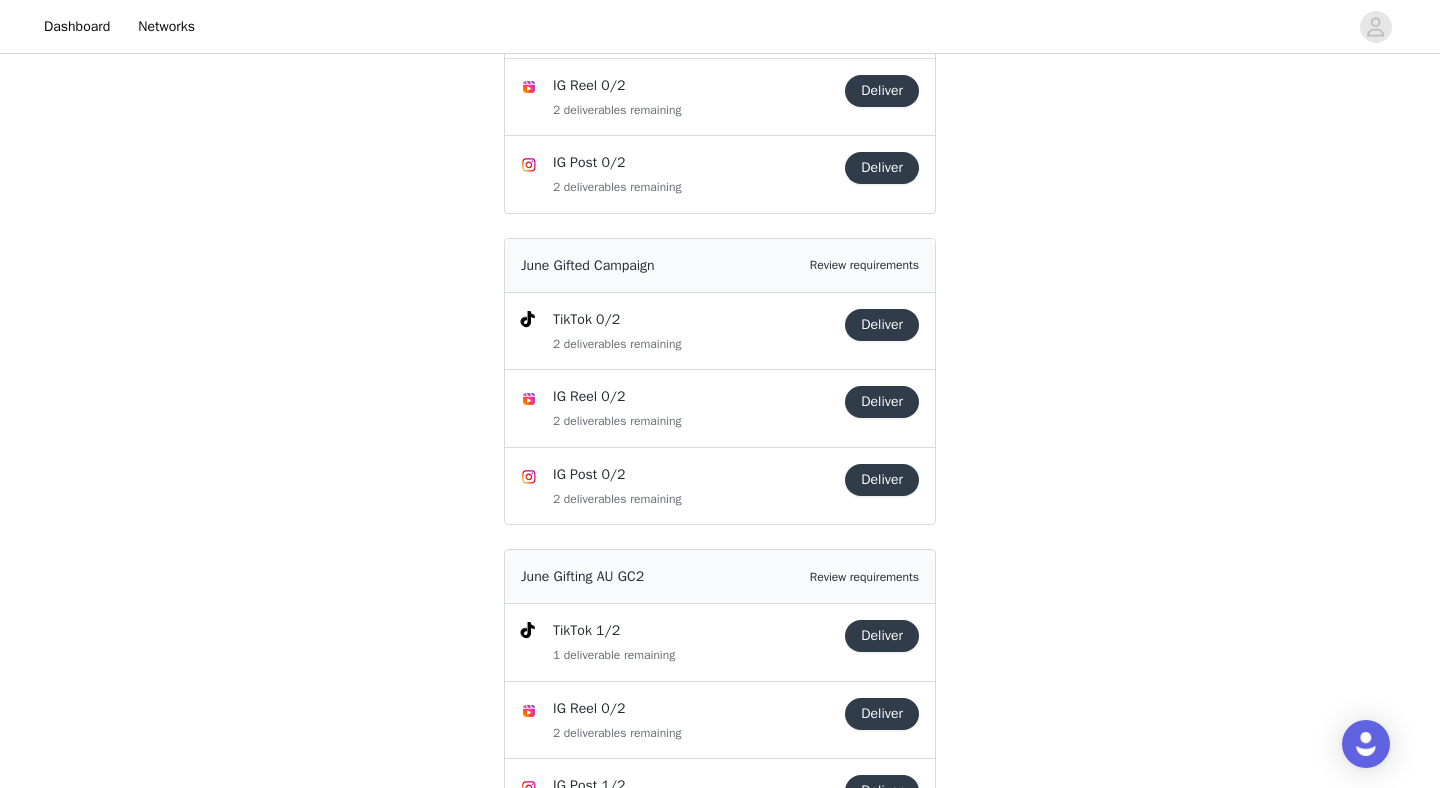 click on "Deliver" at bounding box center (882, 325) 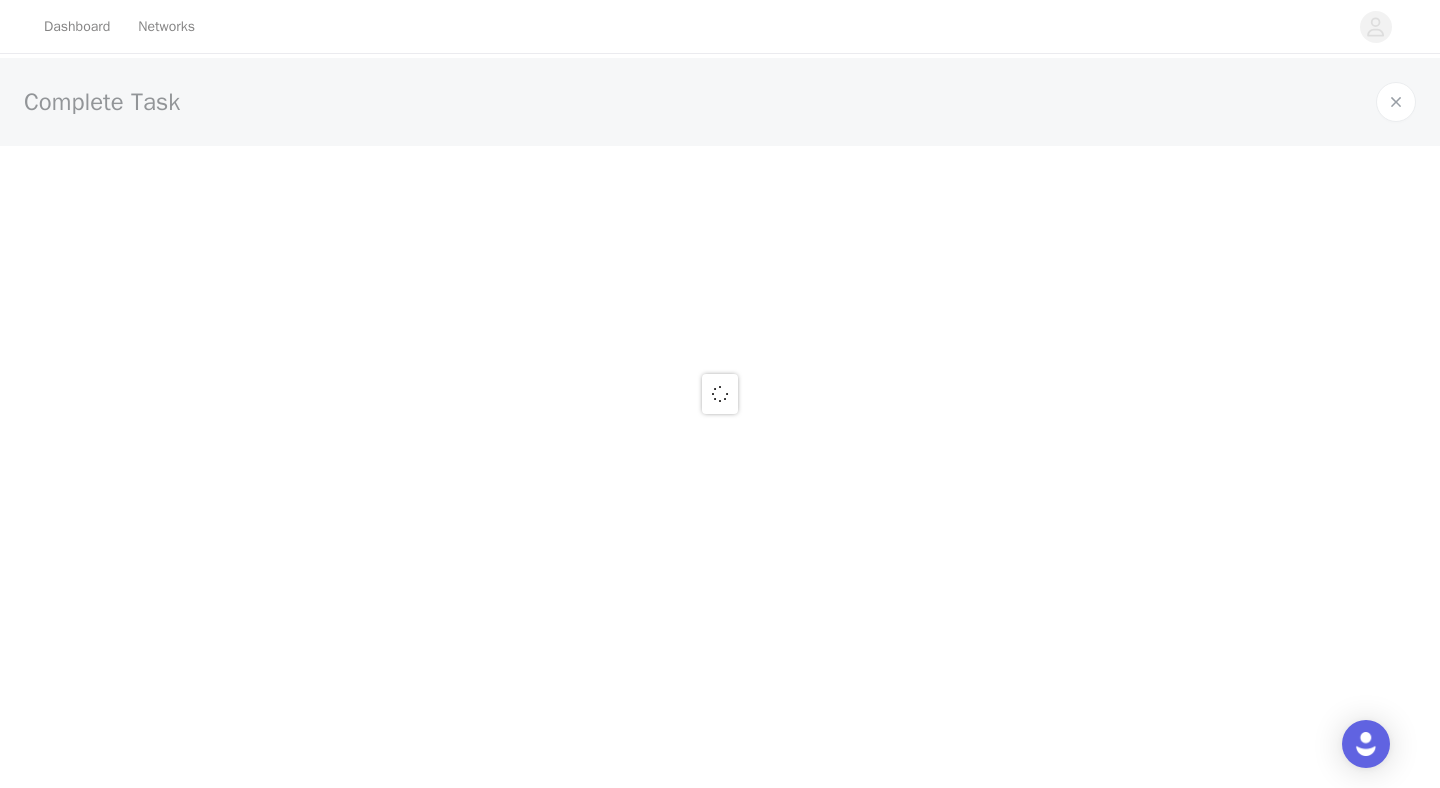 scroll, scrollTop: 0, scrollLeft: 0, axis: both 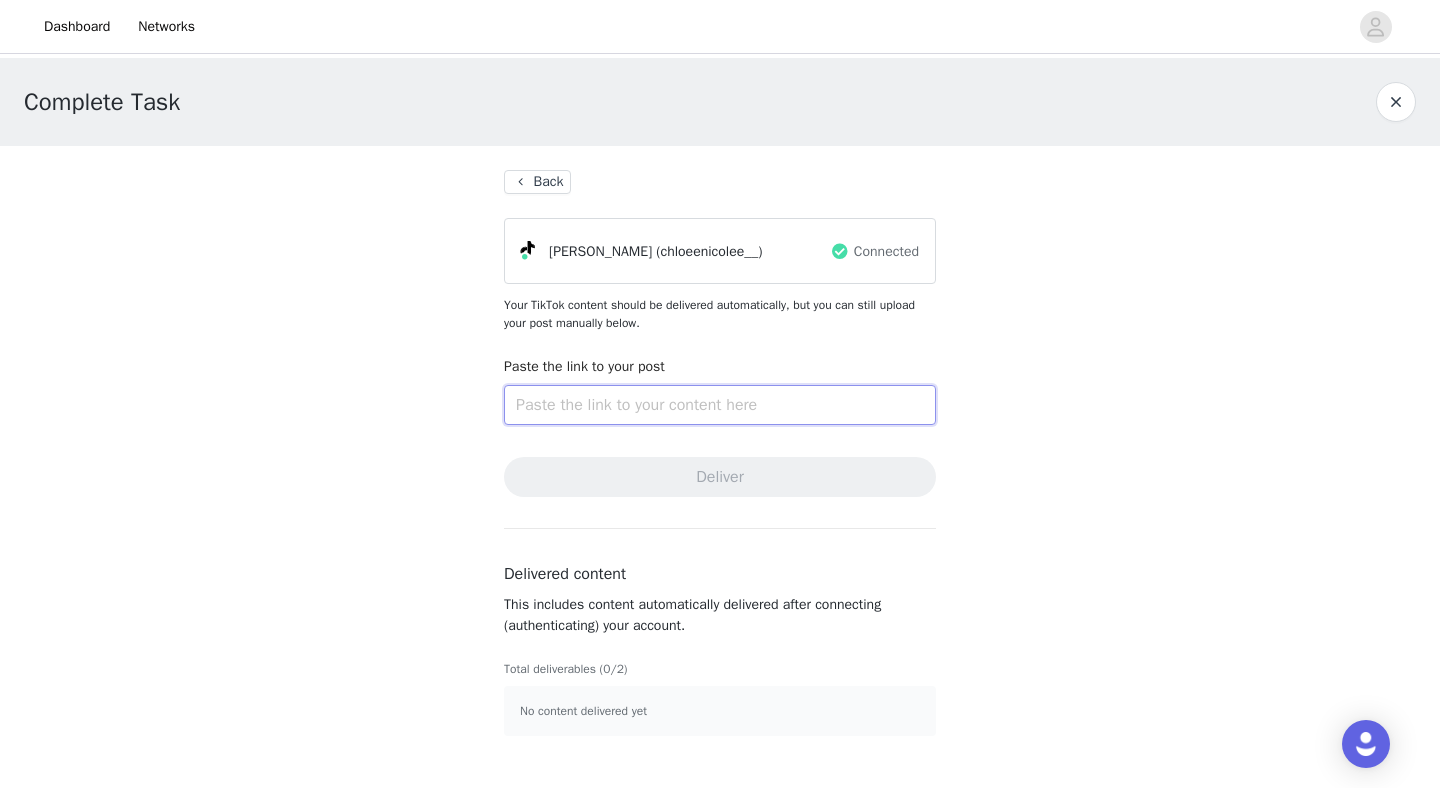 click at bounding box center [720, 405] 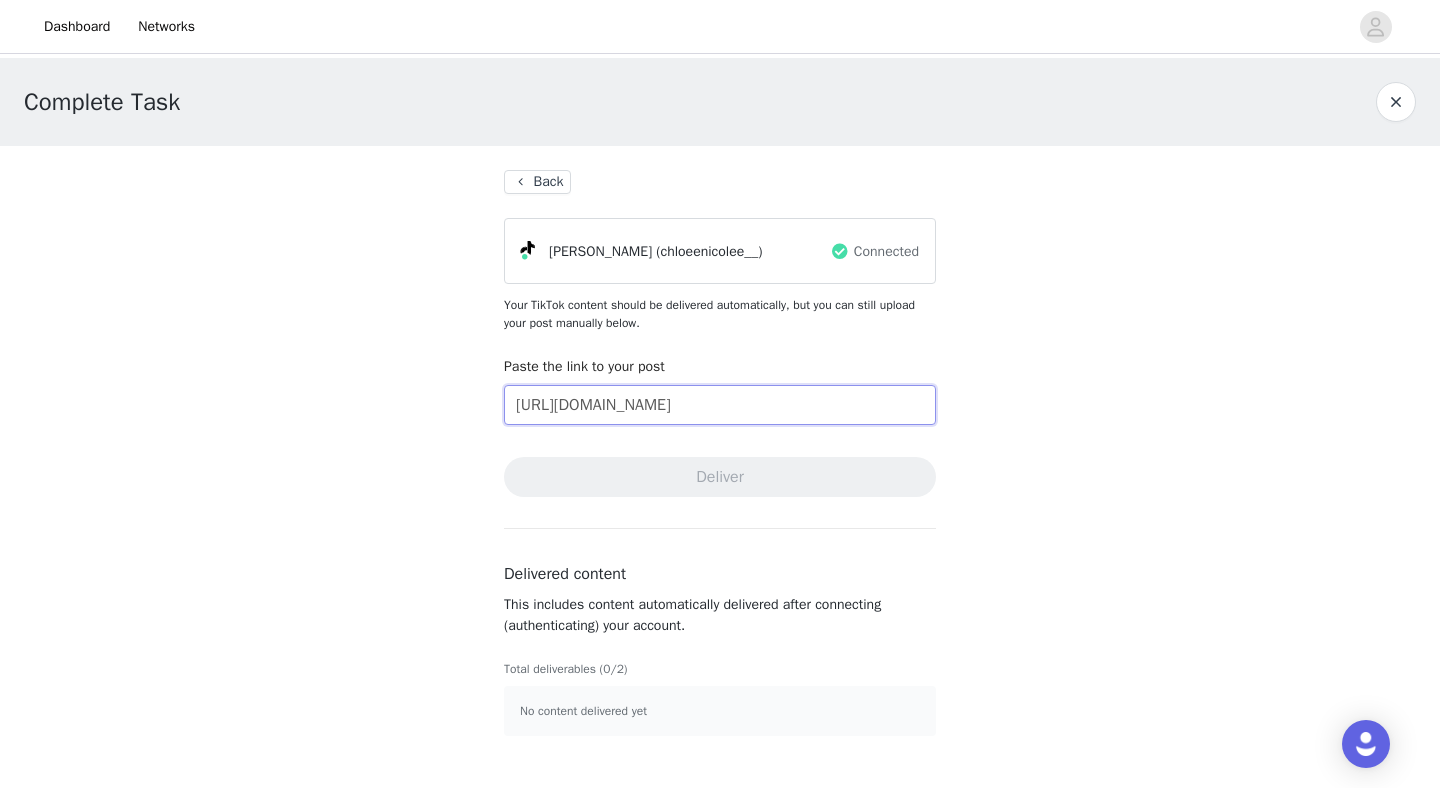 scroll, scrollTop: 0, scrollLeft: 128, axis: horizontal 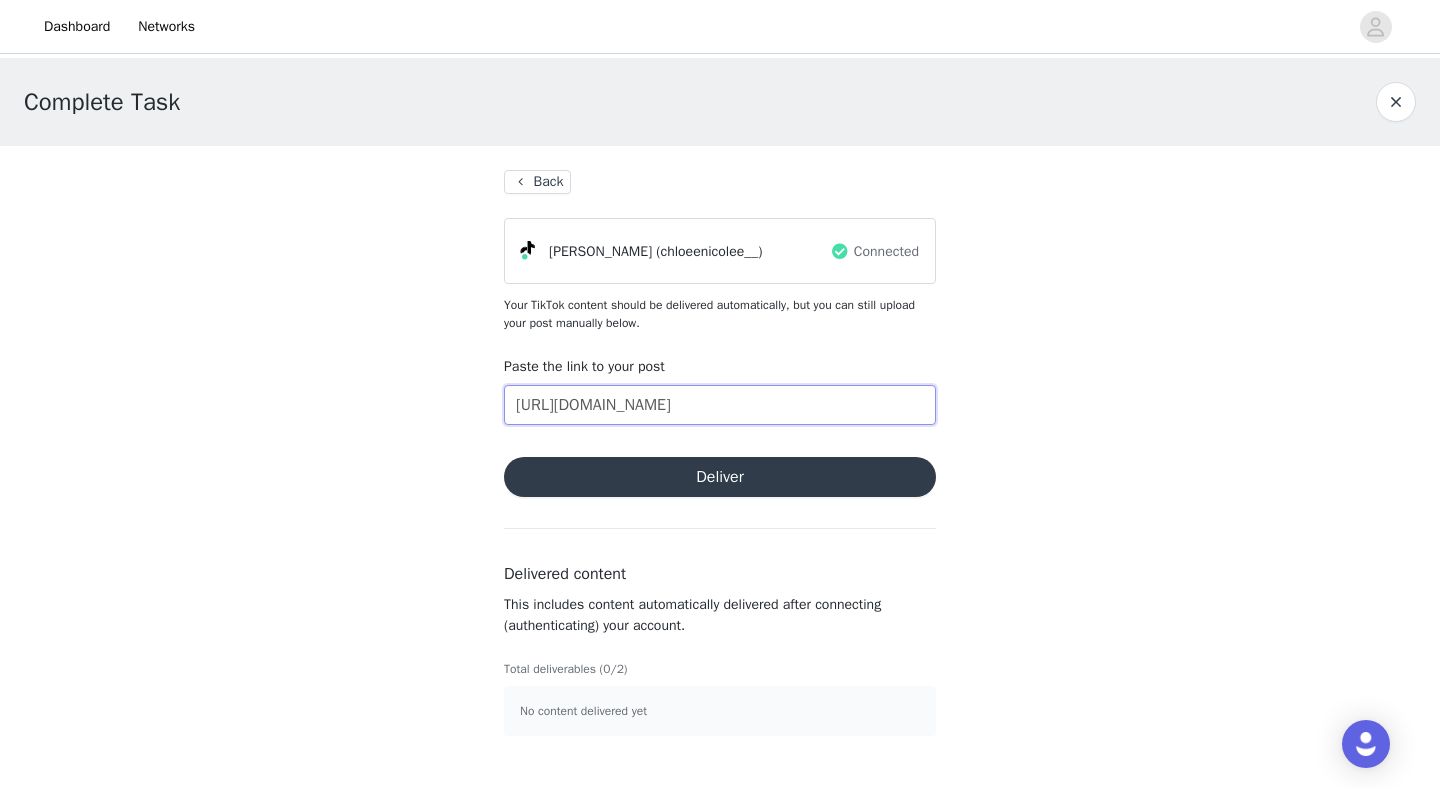 type on "[URL][DOMAIN_NAME]" 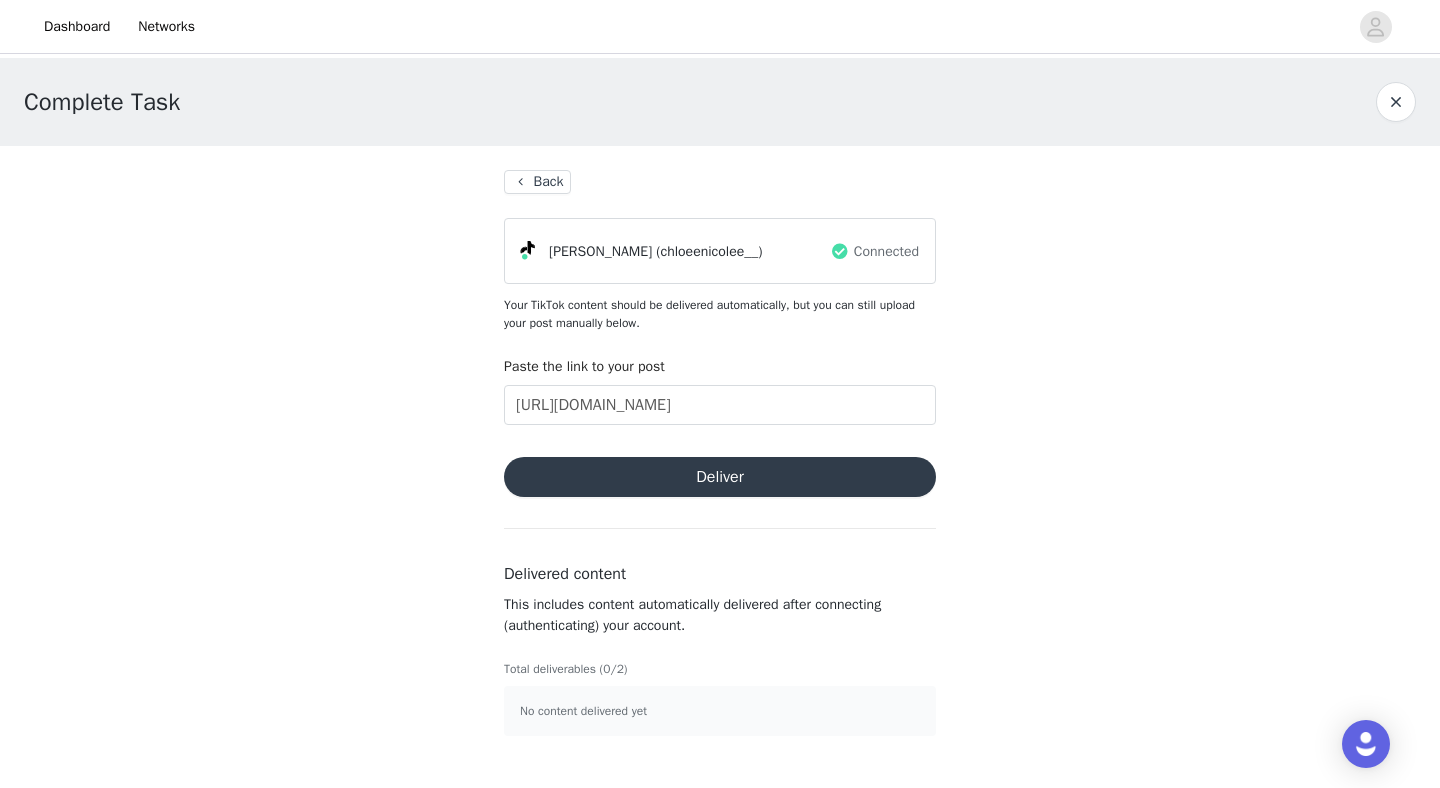 click on "Deliver" at bounding box center [720, 477] 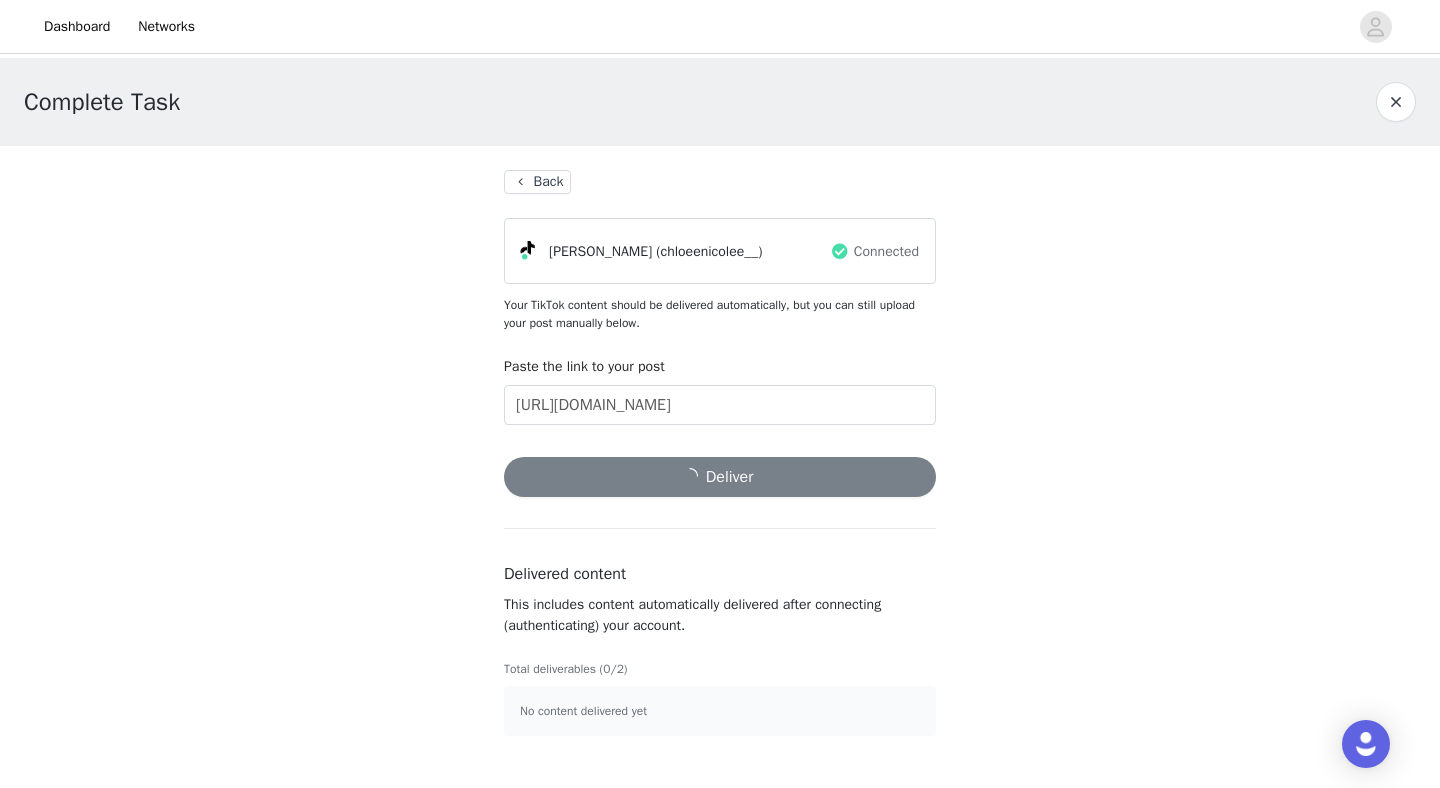 scroll, scrollTop: 0, scrollLeft: 0, axis: both 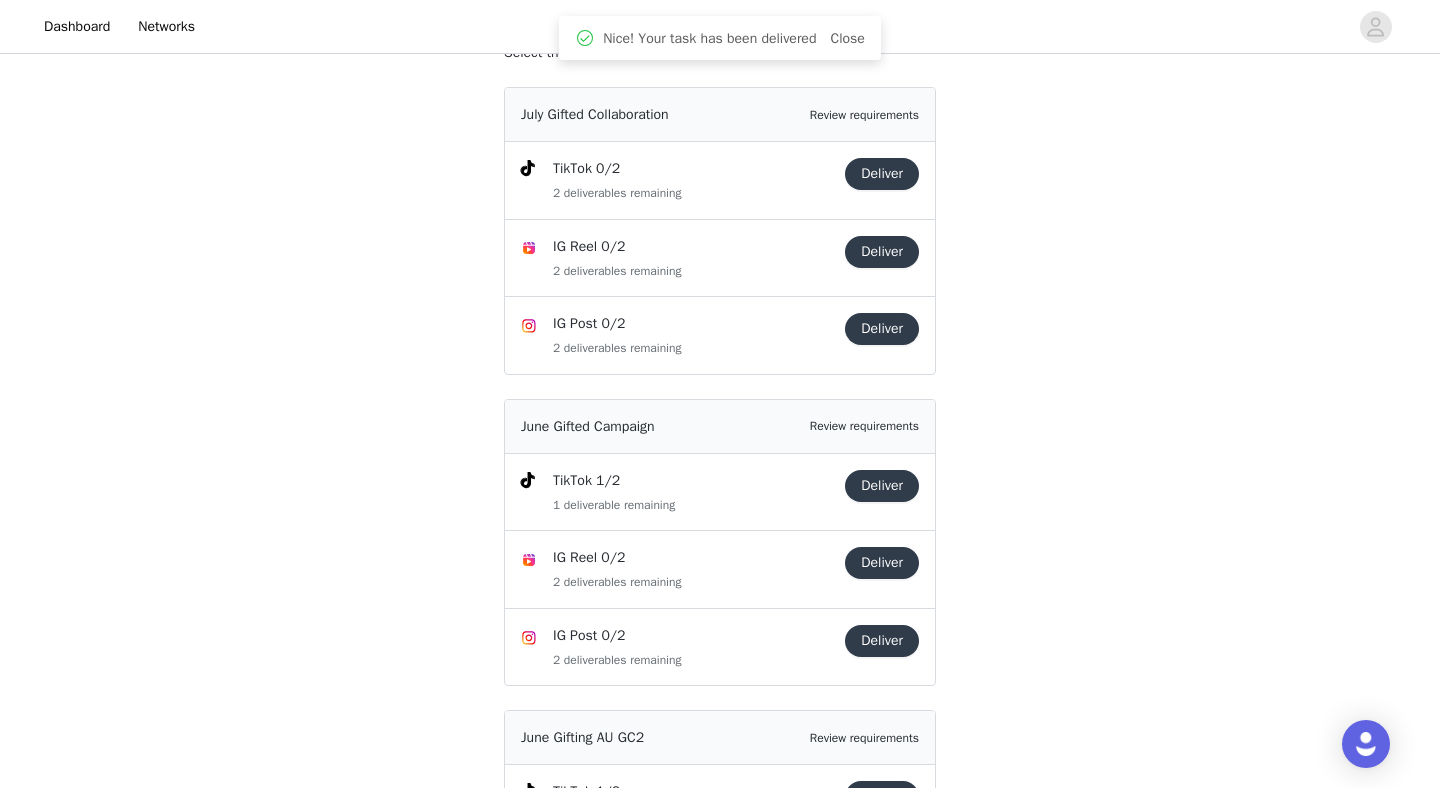 click on "Deliver" at bounding box center (882, 486) 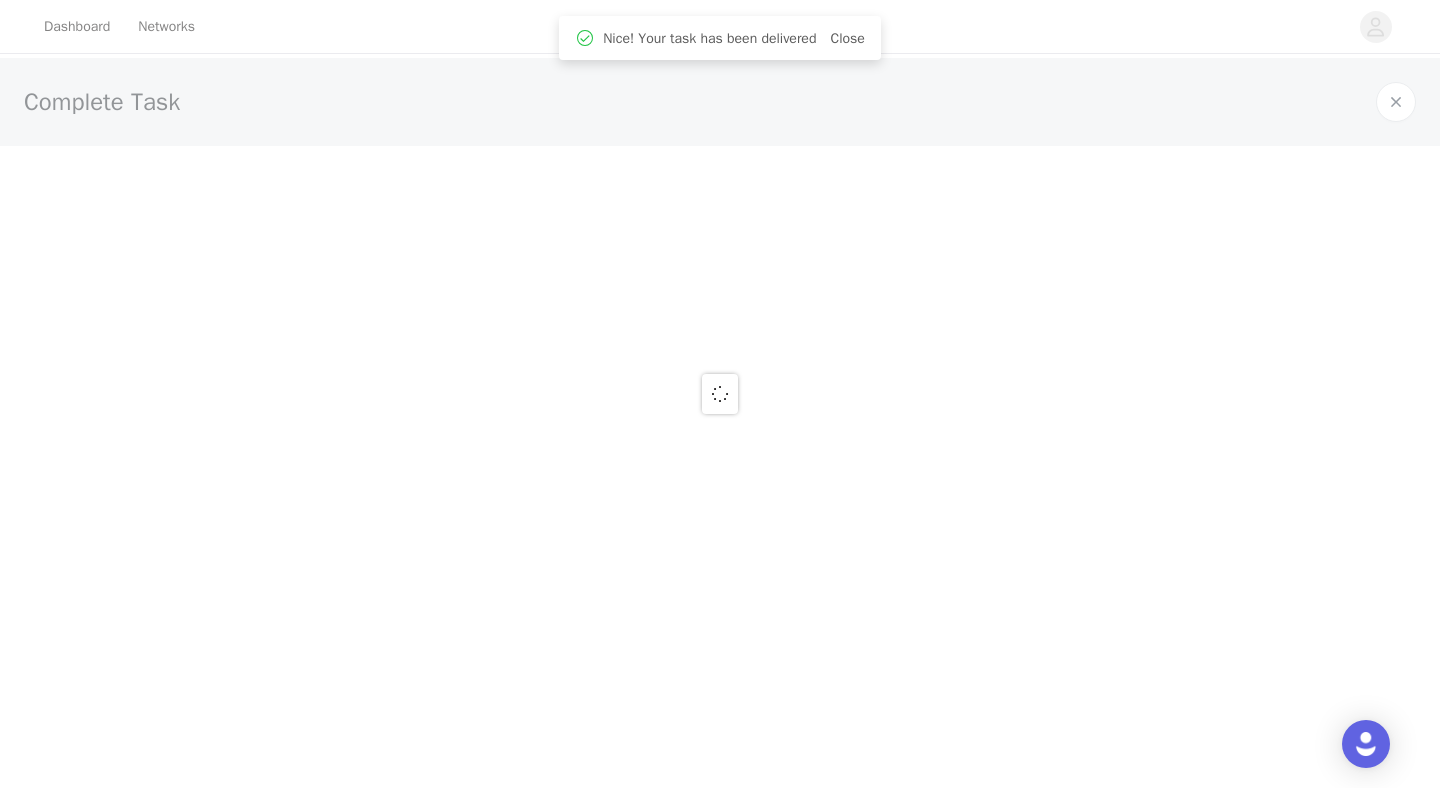 scroll, scrollTop: 0, scrollLeft: 0, axis: both 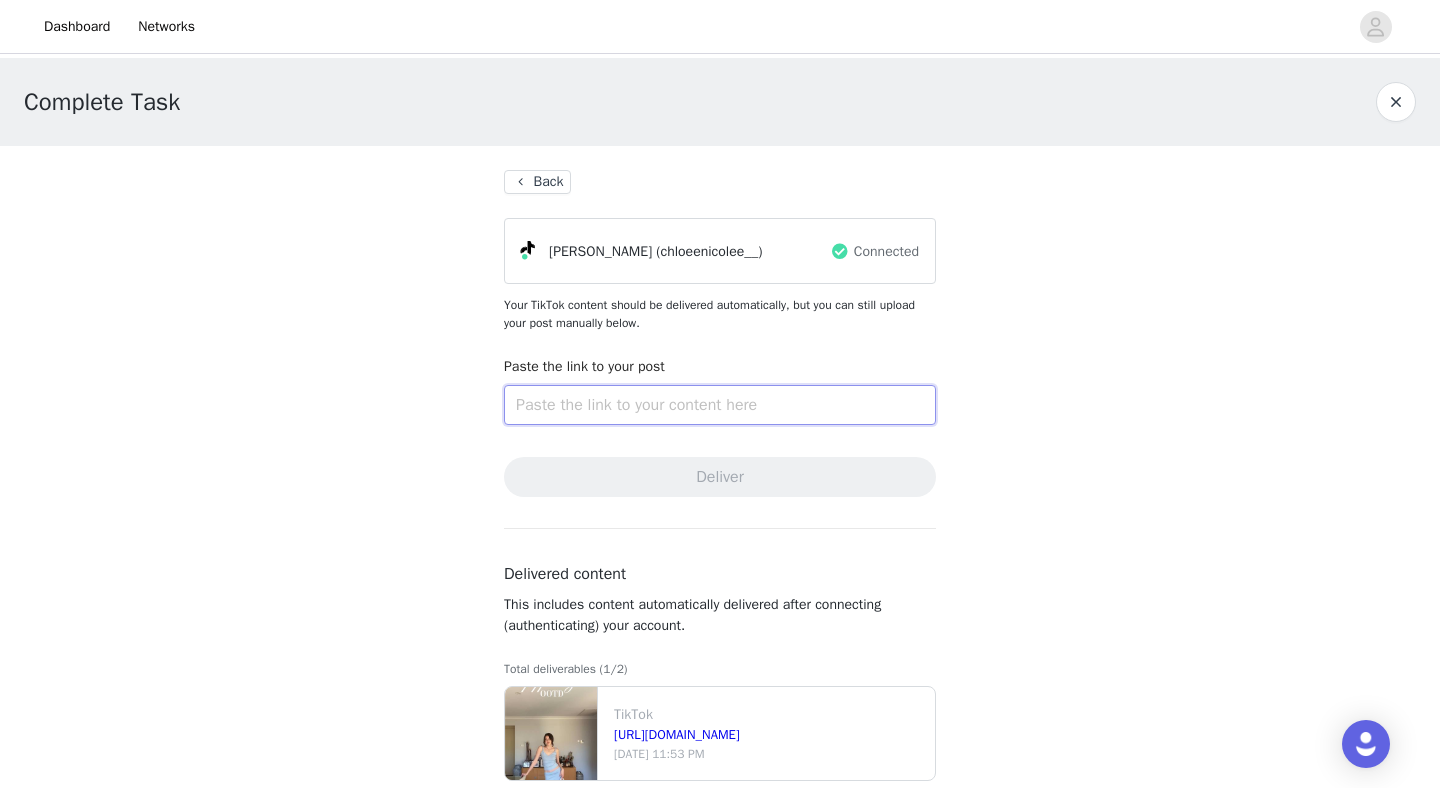 click at bounding box center [720, 405] 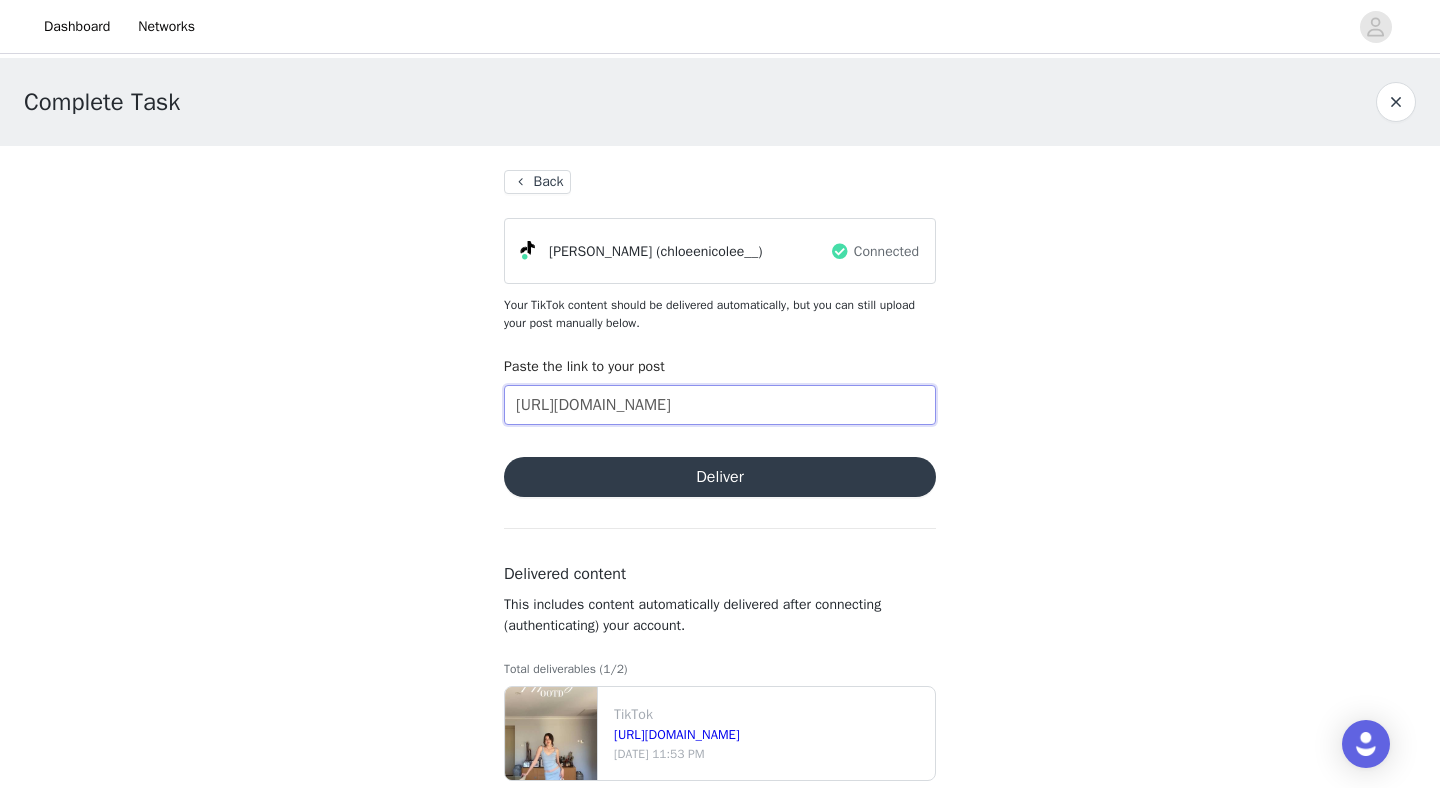 scroll, scrollTop: 0, scrollLeft: 128, axis: horizontal 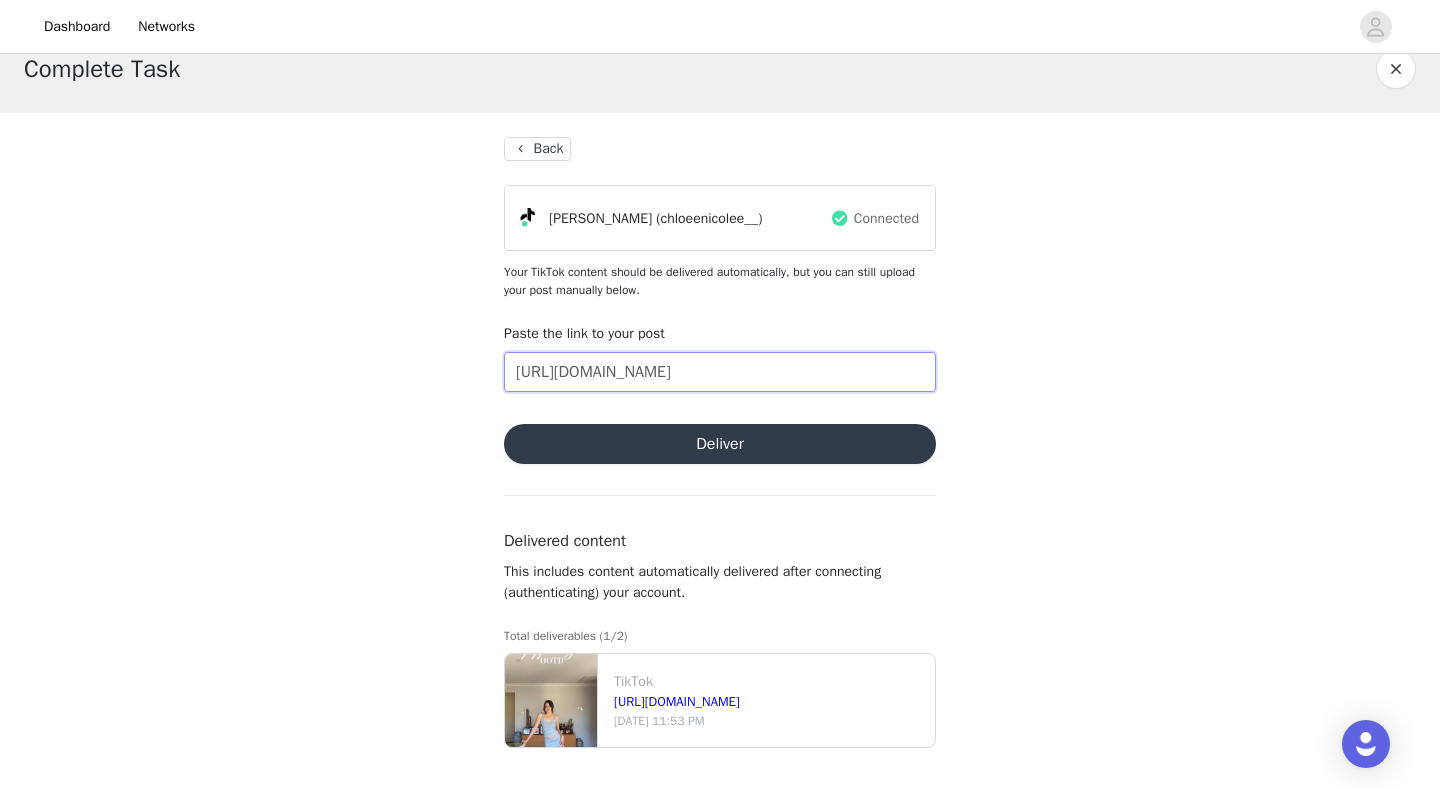 type on "[URL][DOMAIN_NAME]" 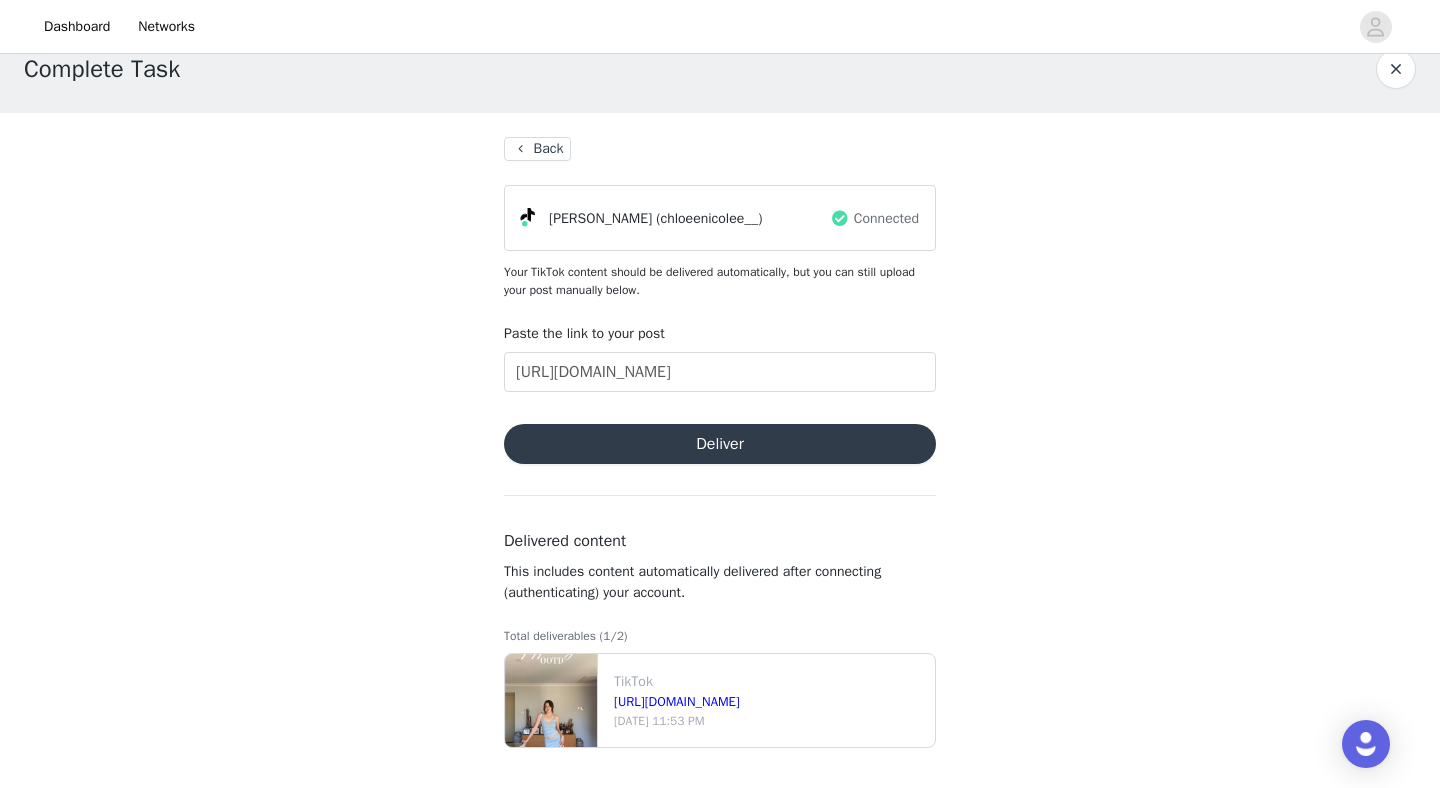 click on "Deliver" at bounding box center (720, 444) 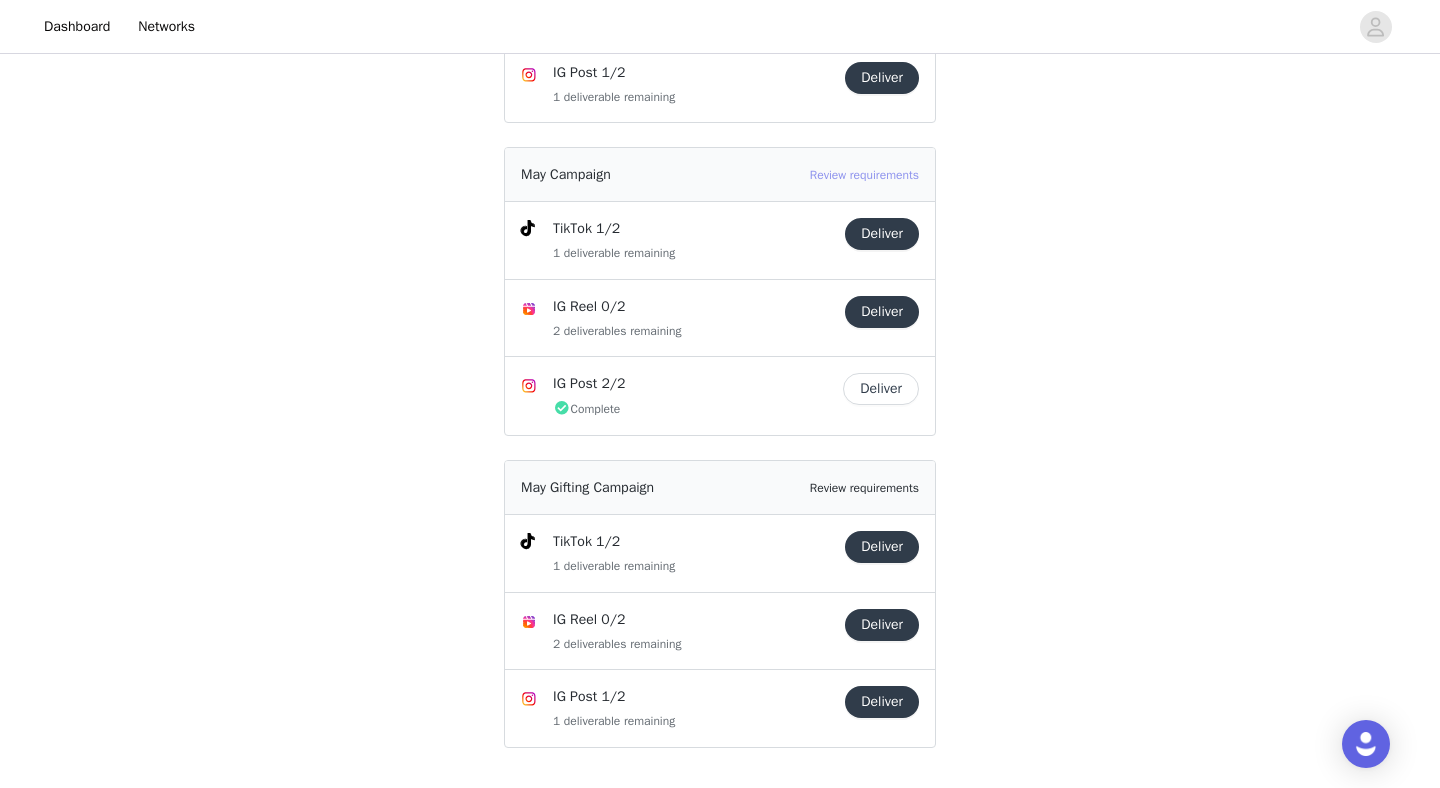 scroll, scrollTop: 1059, scrollLeft: 0, axis: vertical 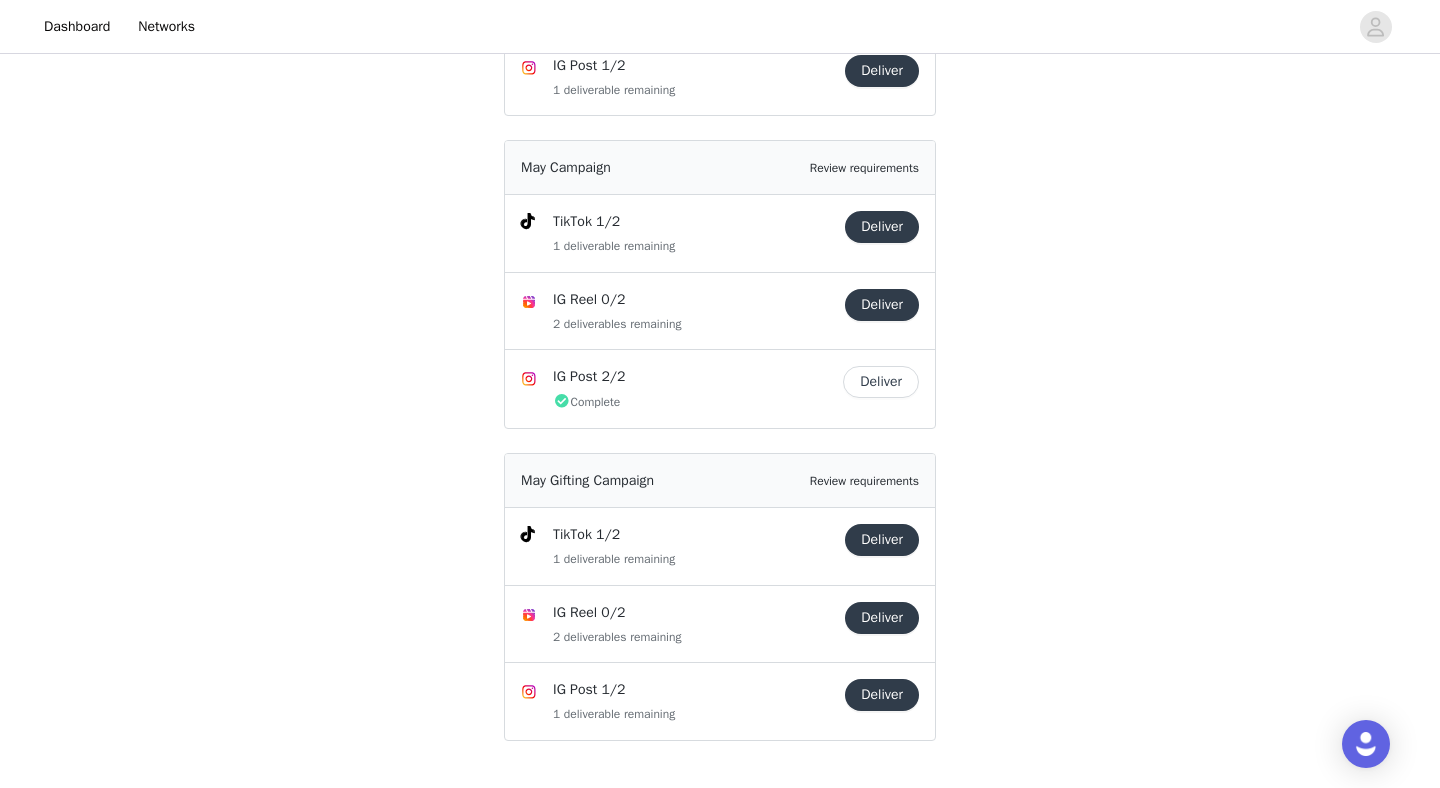 click on "Deliver" at bounding box center (882, 227) 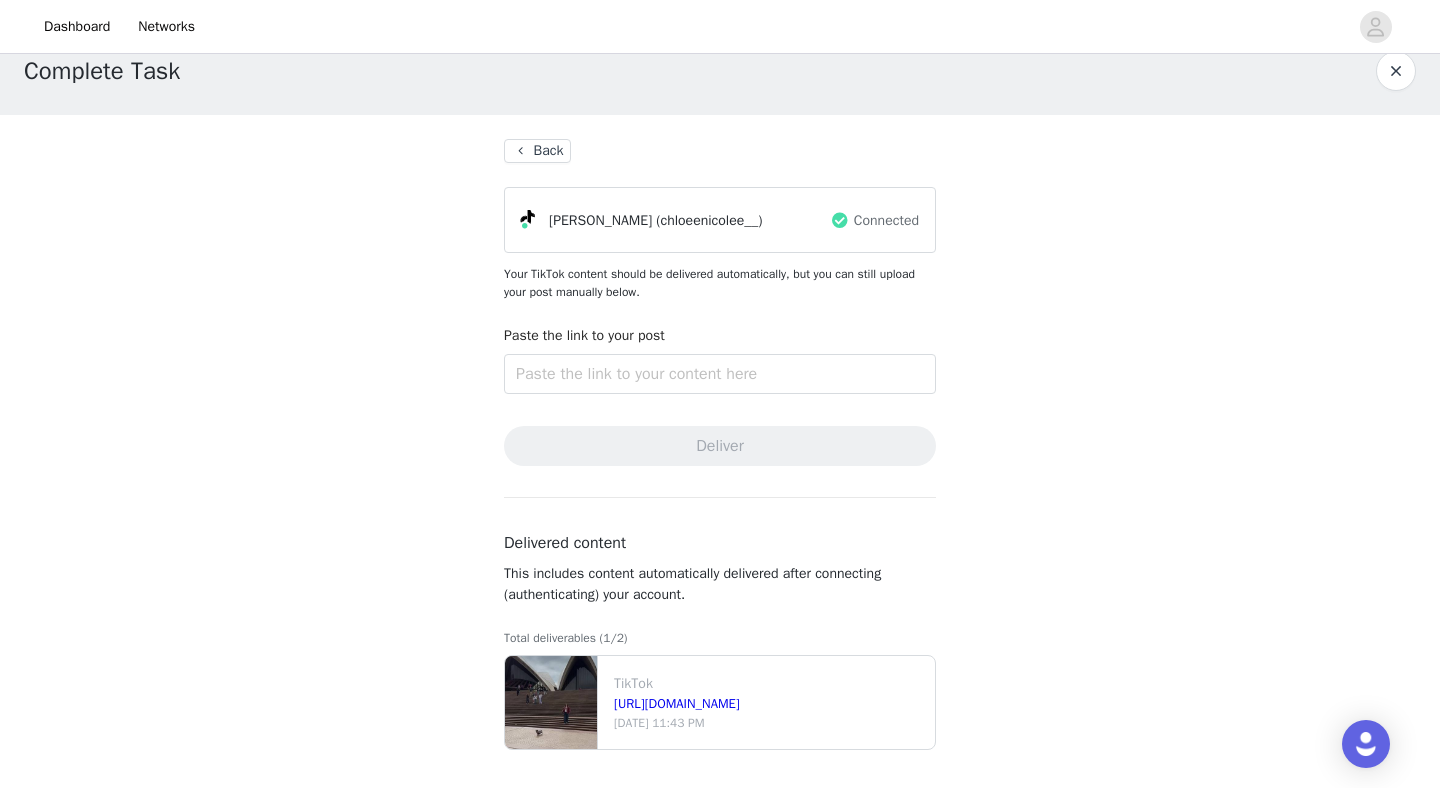 scroll, scrollTop: 33, scrollLeft: 0, axis: vertical 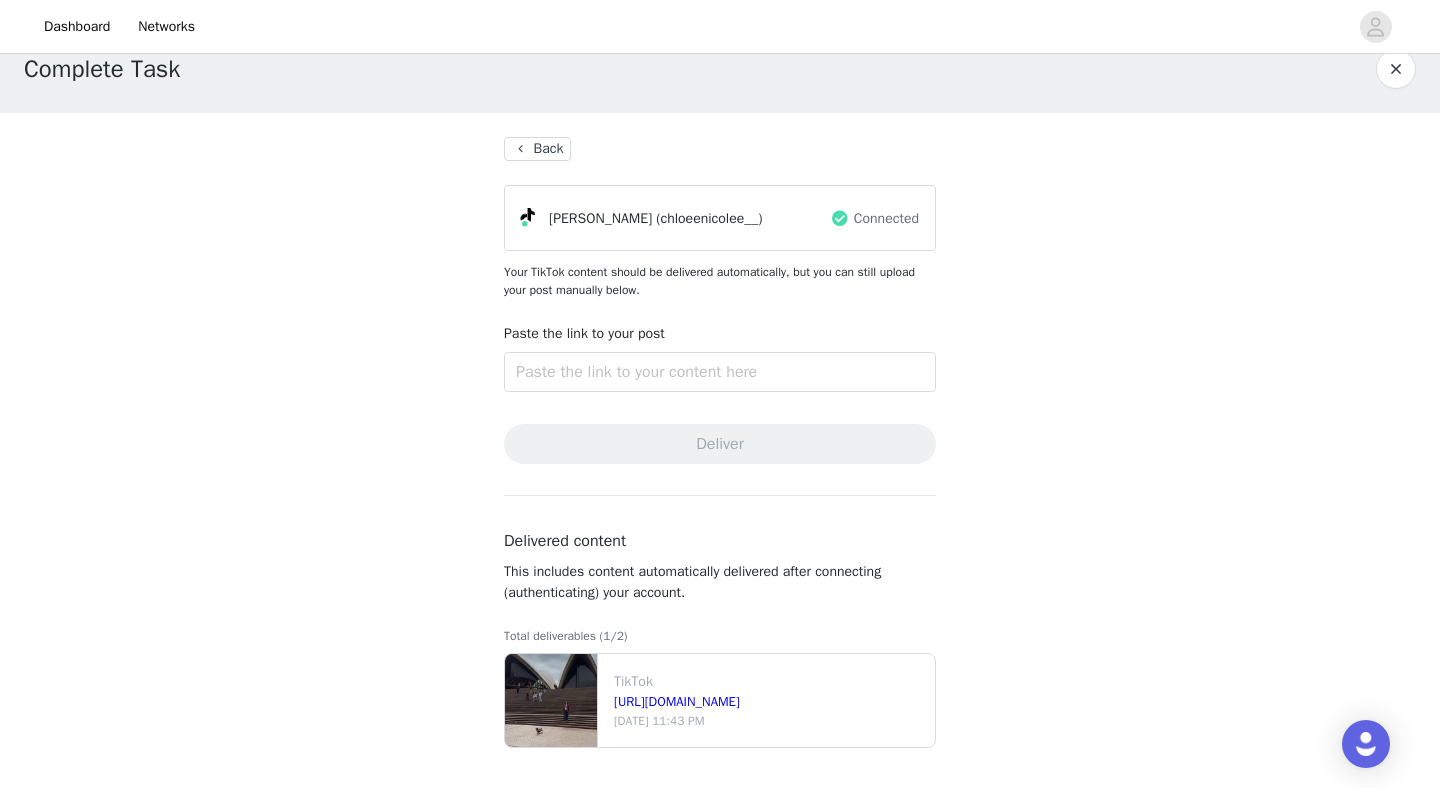 click on "Back" at bounding box center (537, 149) 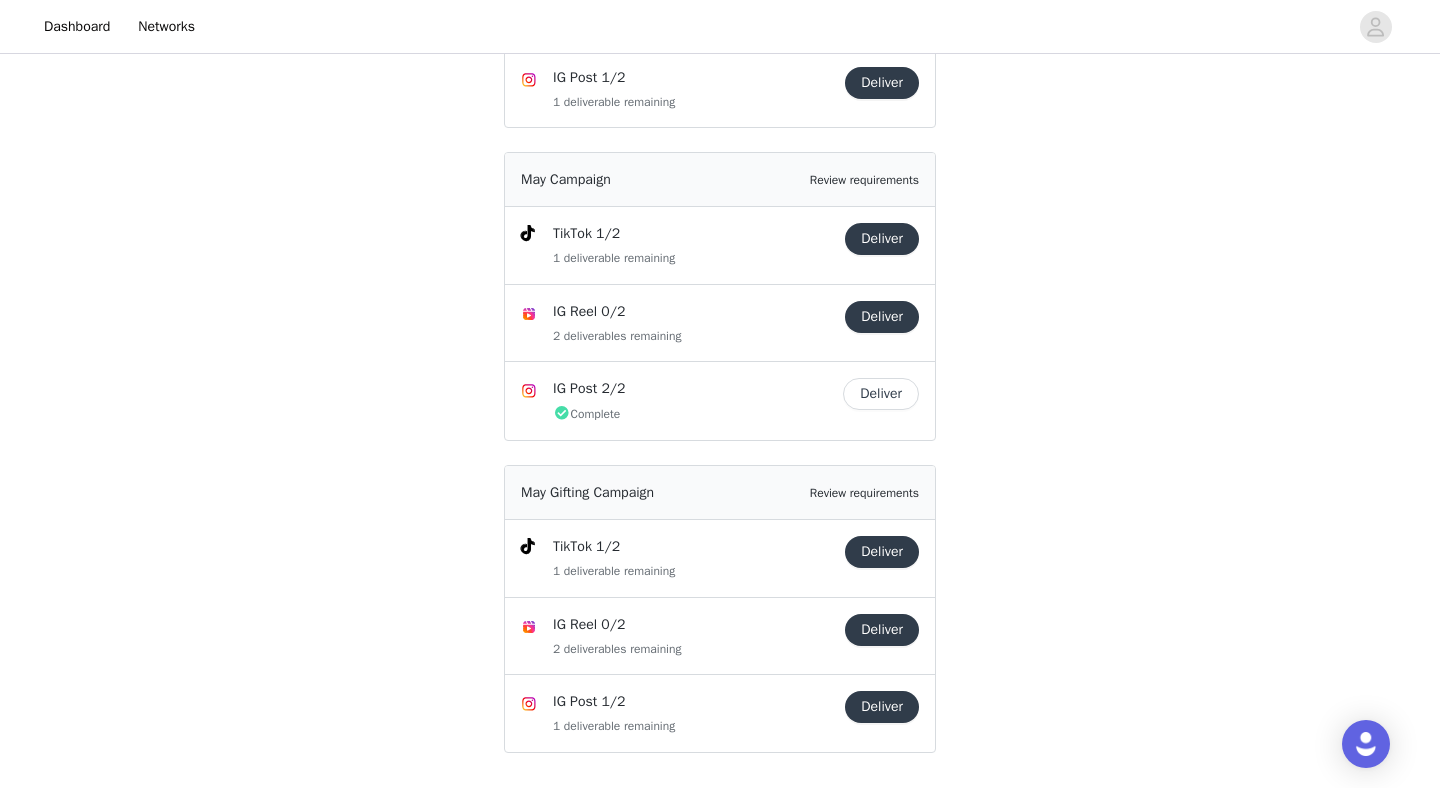 scroll, scrollTop: 1059, scrollLeft: 0, axis: vertical 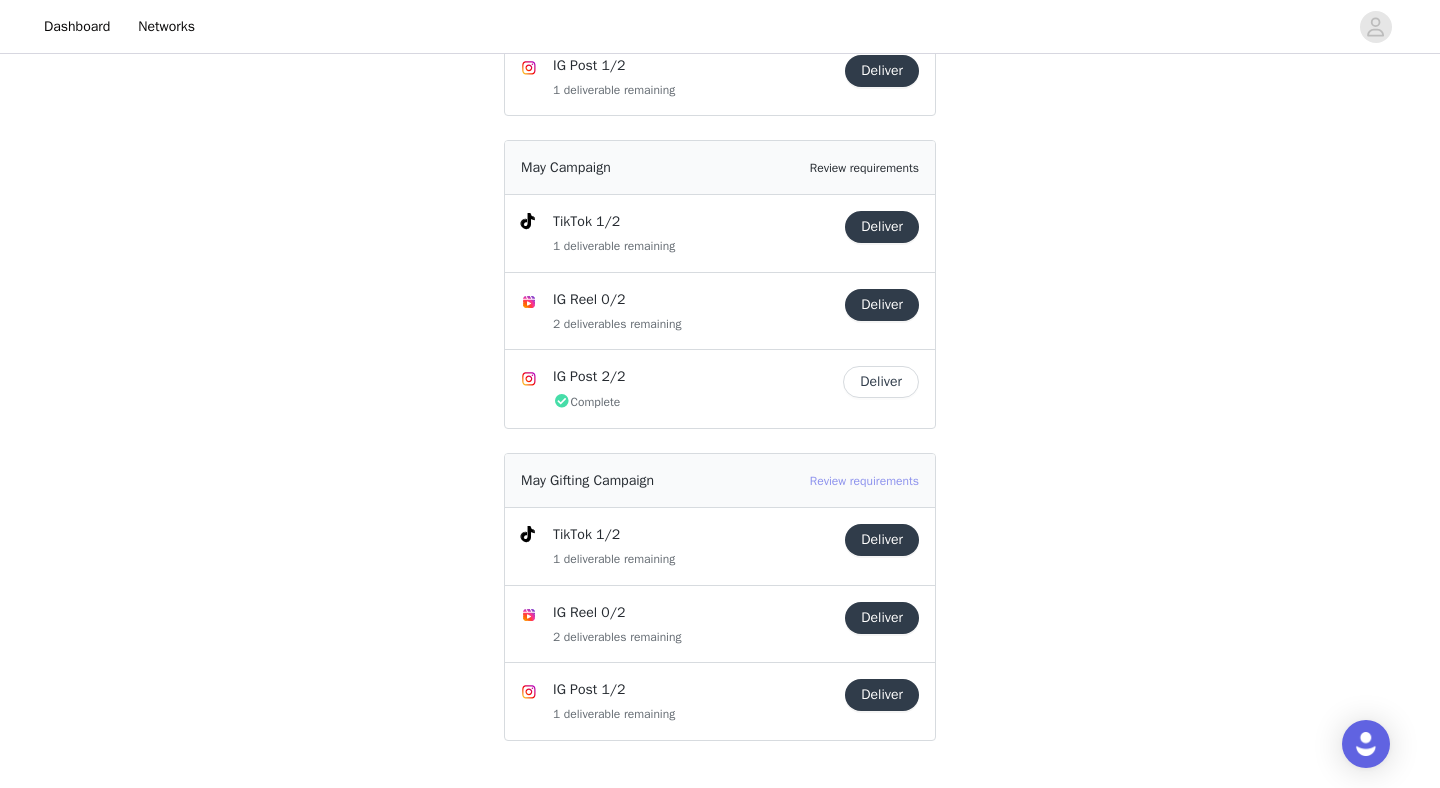click on "Review requirements" at bounding box center [864, 481] 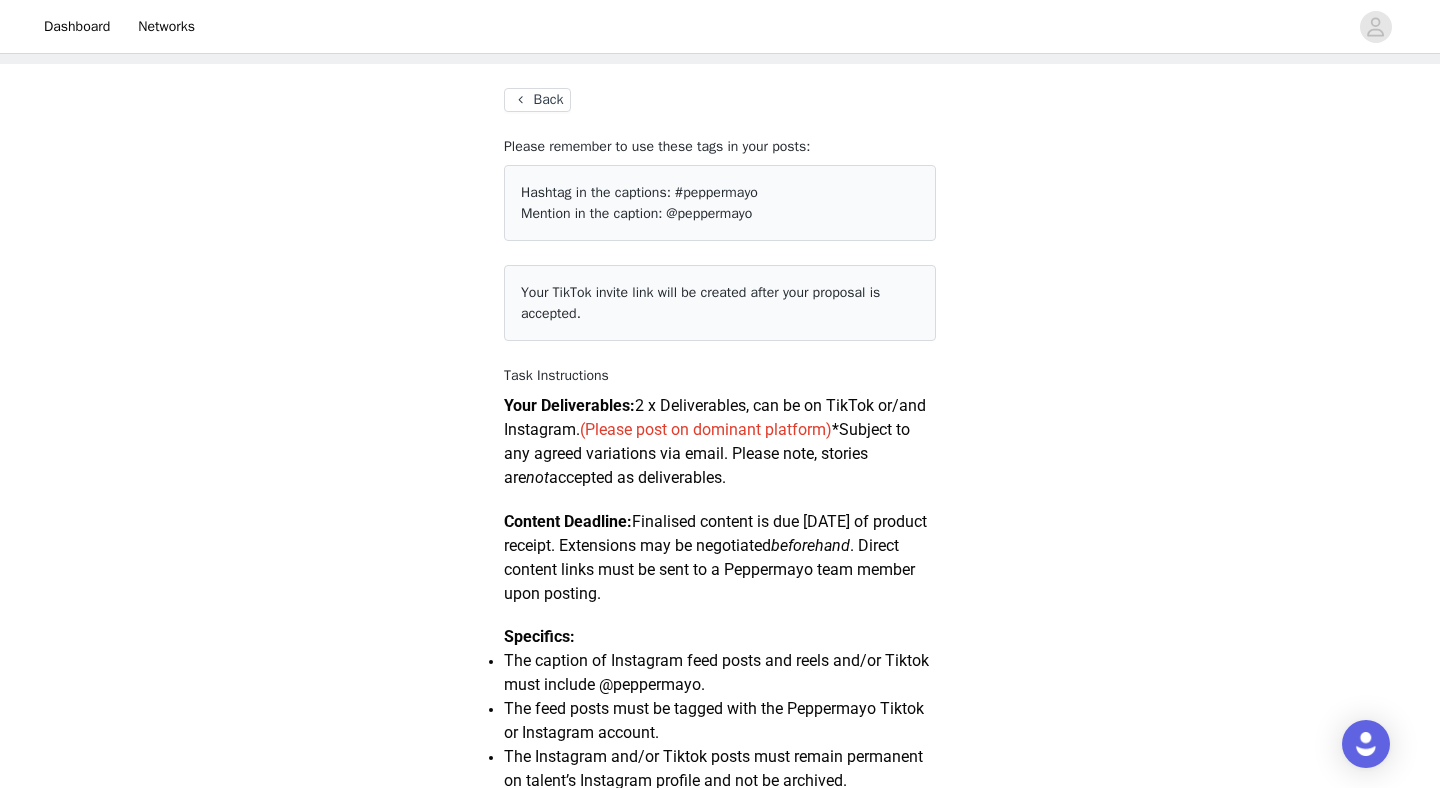 scroll, scrollTop: 83, scrollLeft: 0, axis: vertical 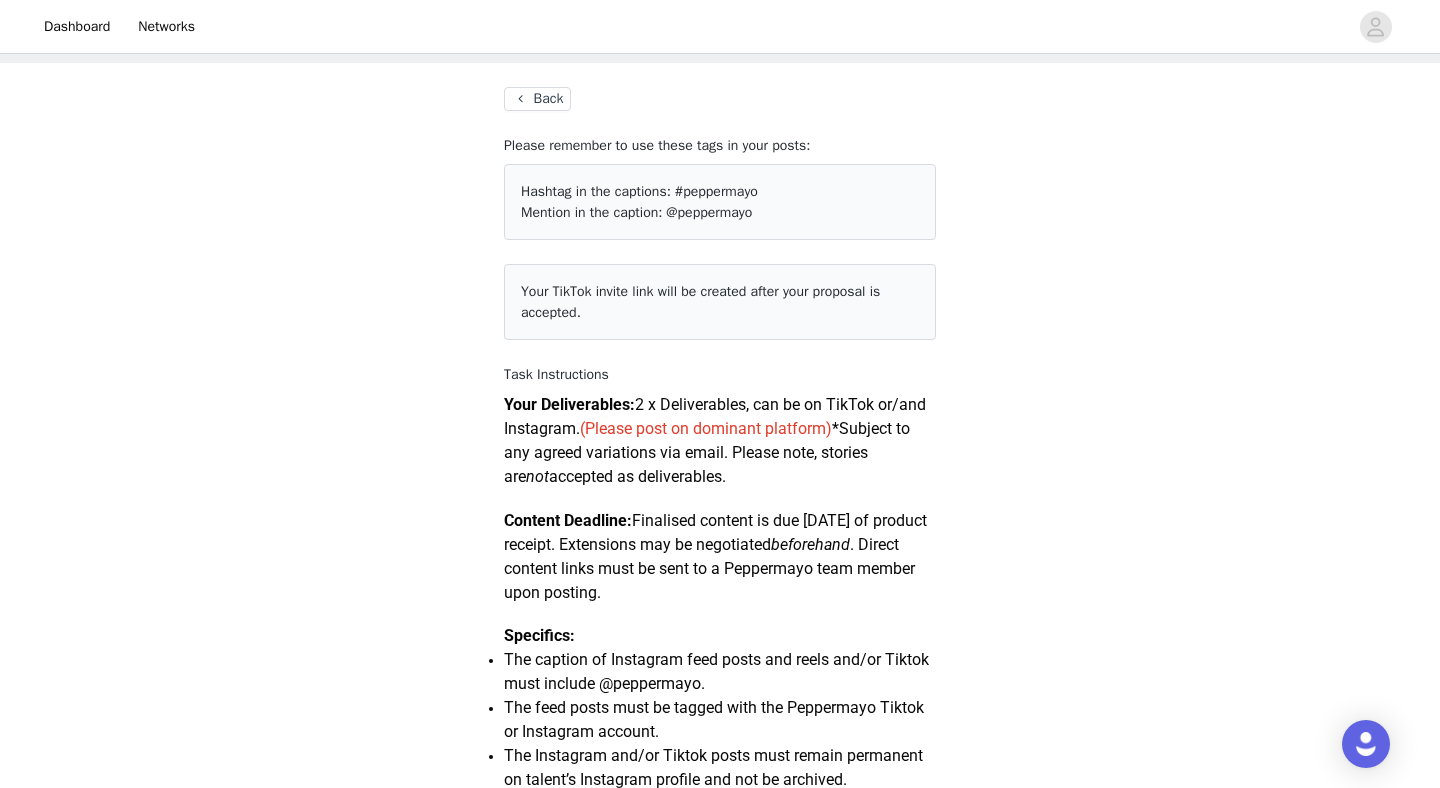 click on "Back" at bounding box center [537, 99] 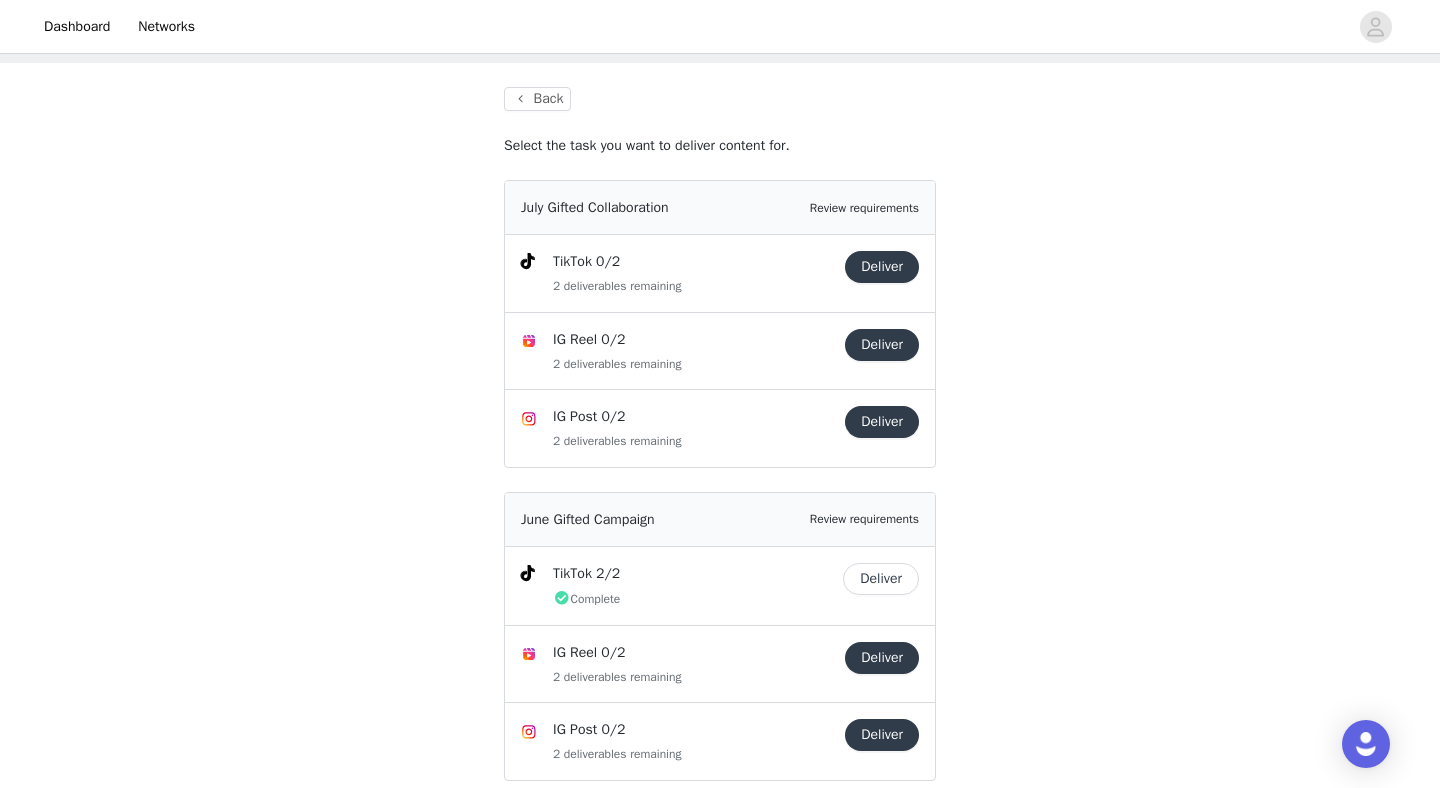 click on "Deliver" at bounding box center [882, 267] 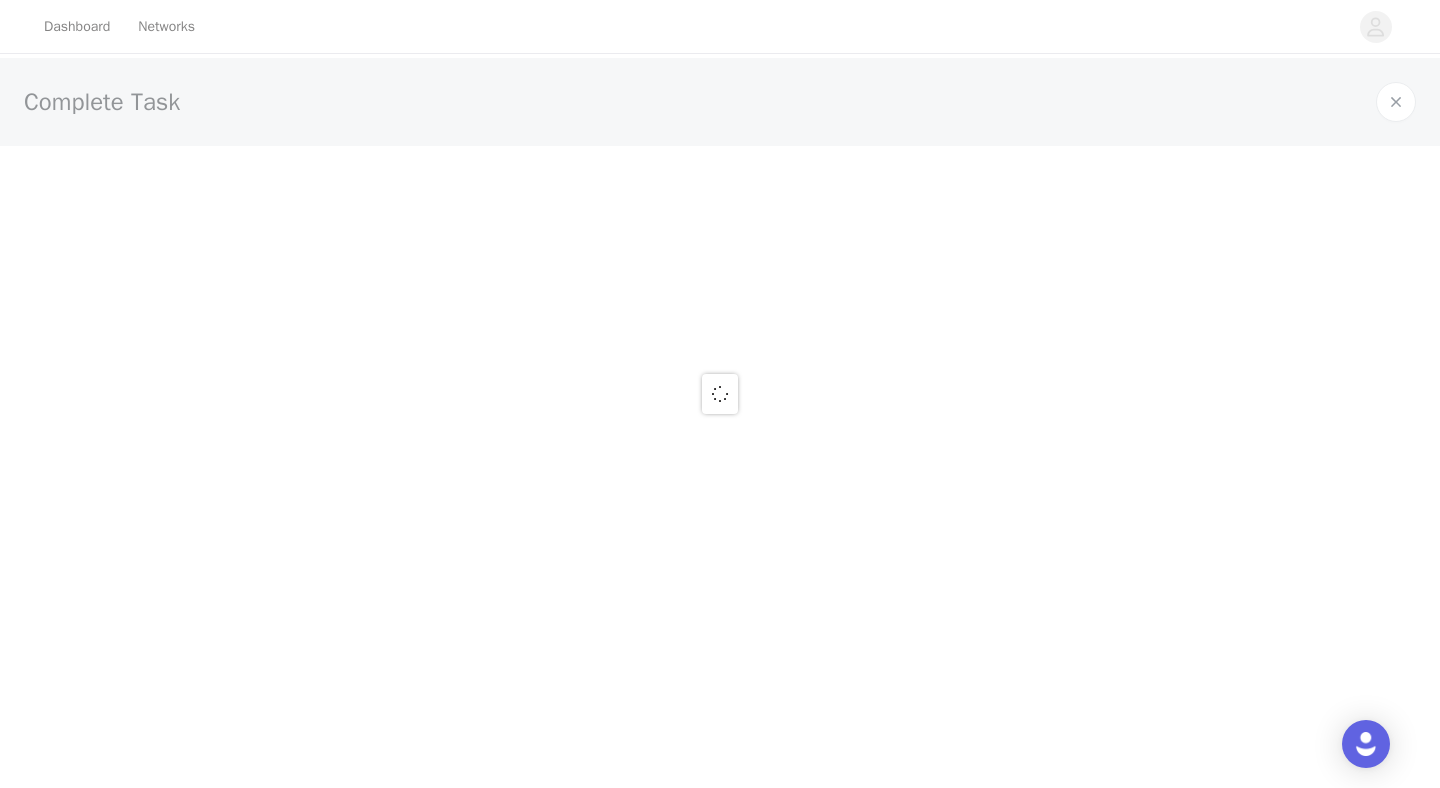 scroll, scrollTop: 0, scrollLeft: 0, axis: both 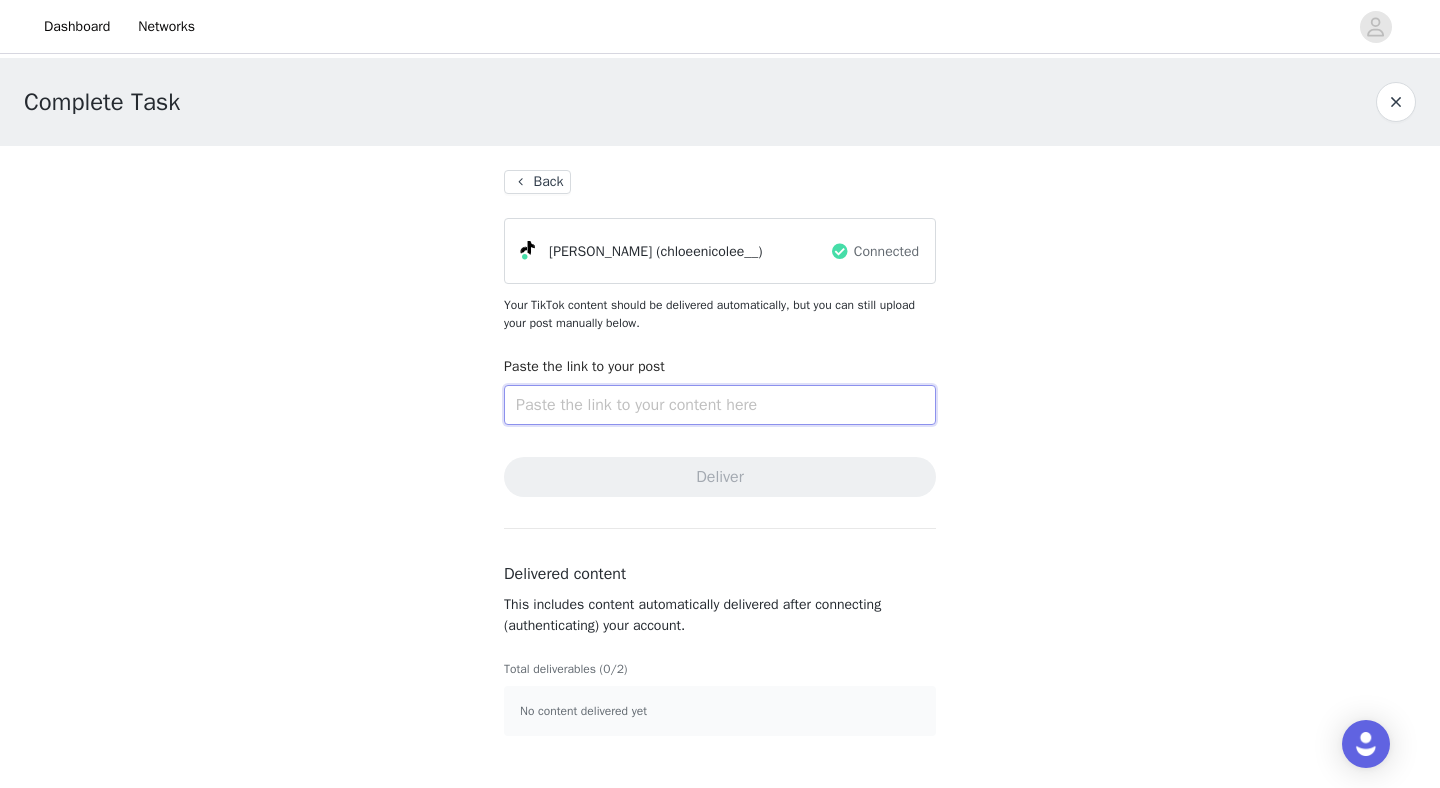 click at bounding box center (720, 405) 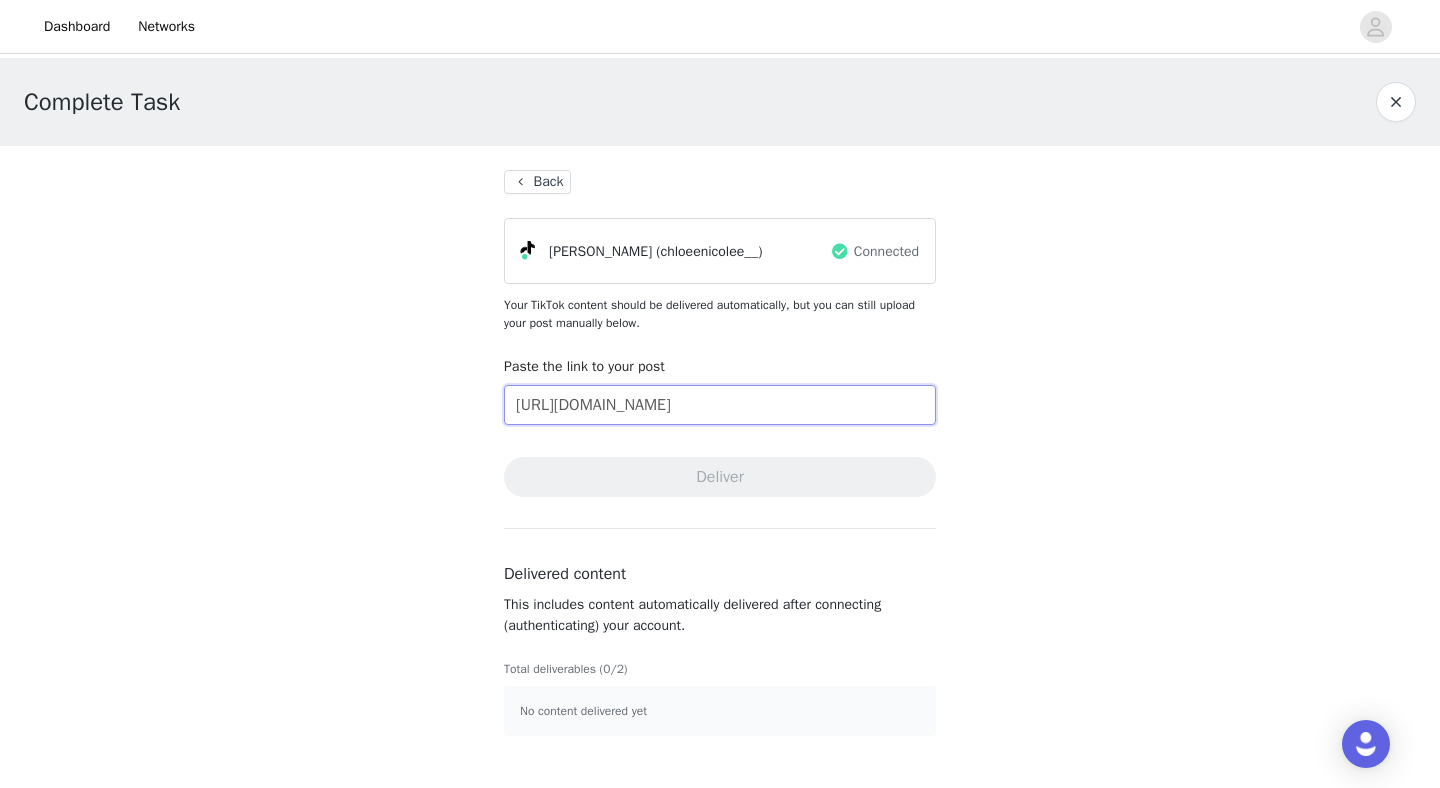 scroll, scrollTop: 0, scrollLeft: 128, axis: horizontal 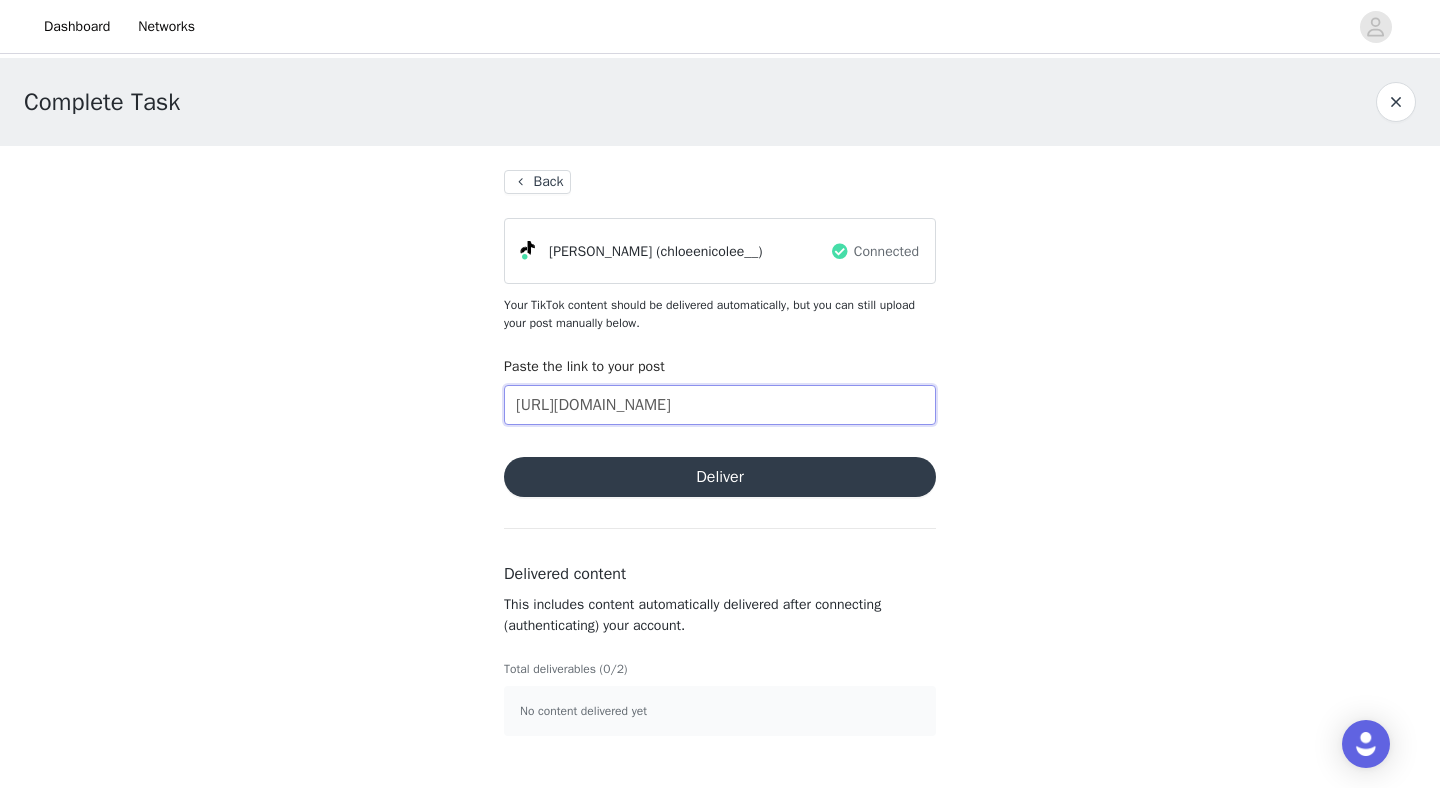 type on "[URL][DOMAIN_NAME]" 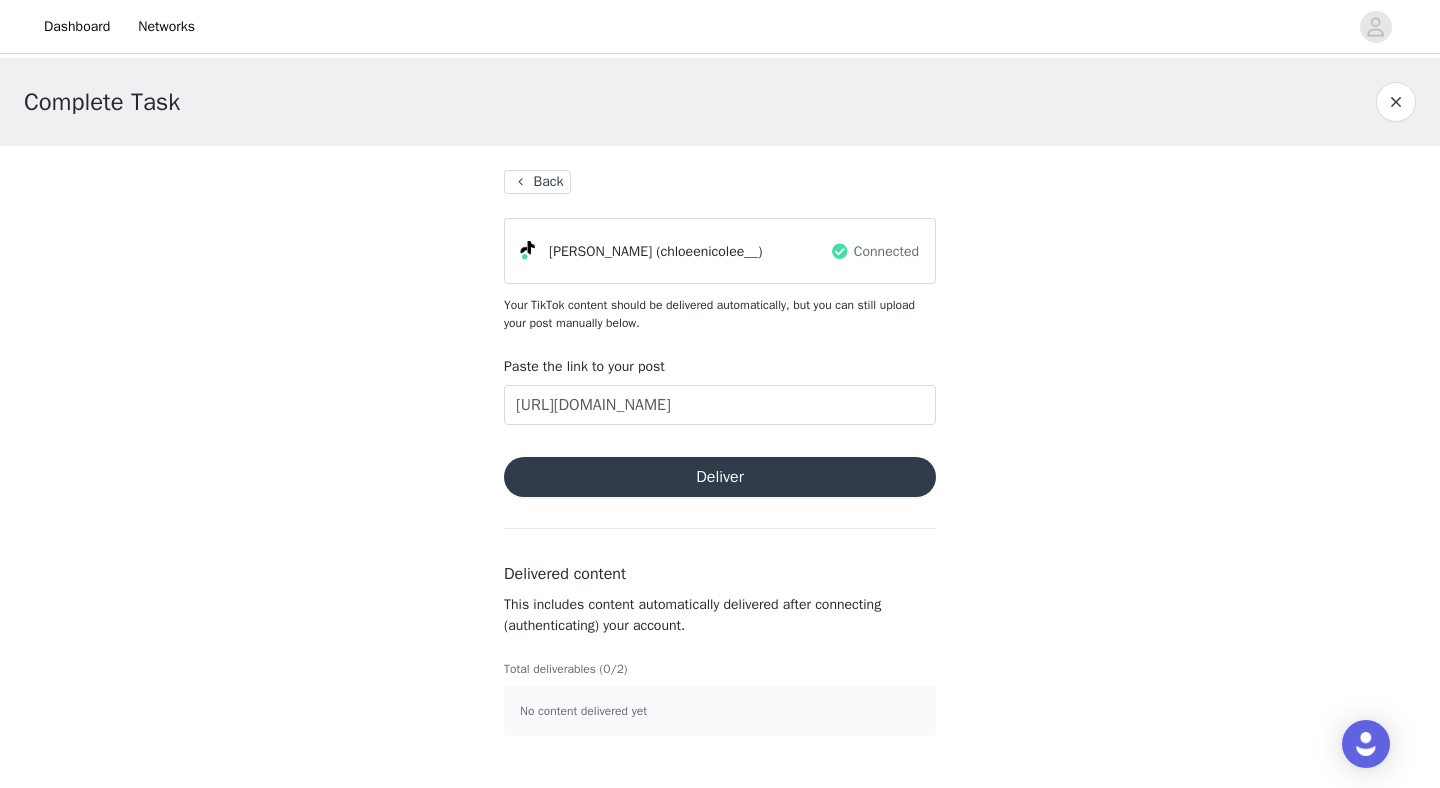 click on "Deliver" at bounding box center (720, 477) 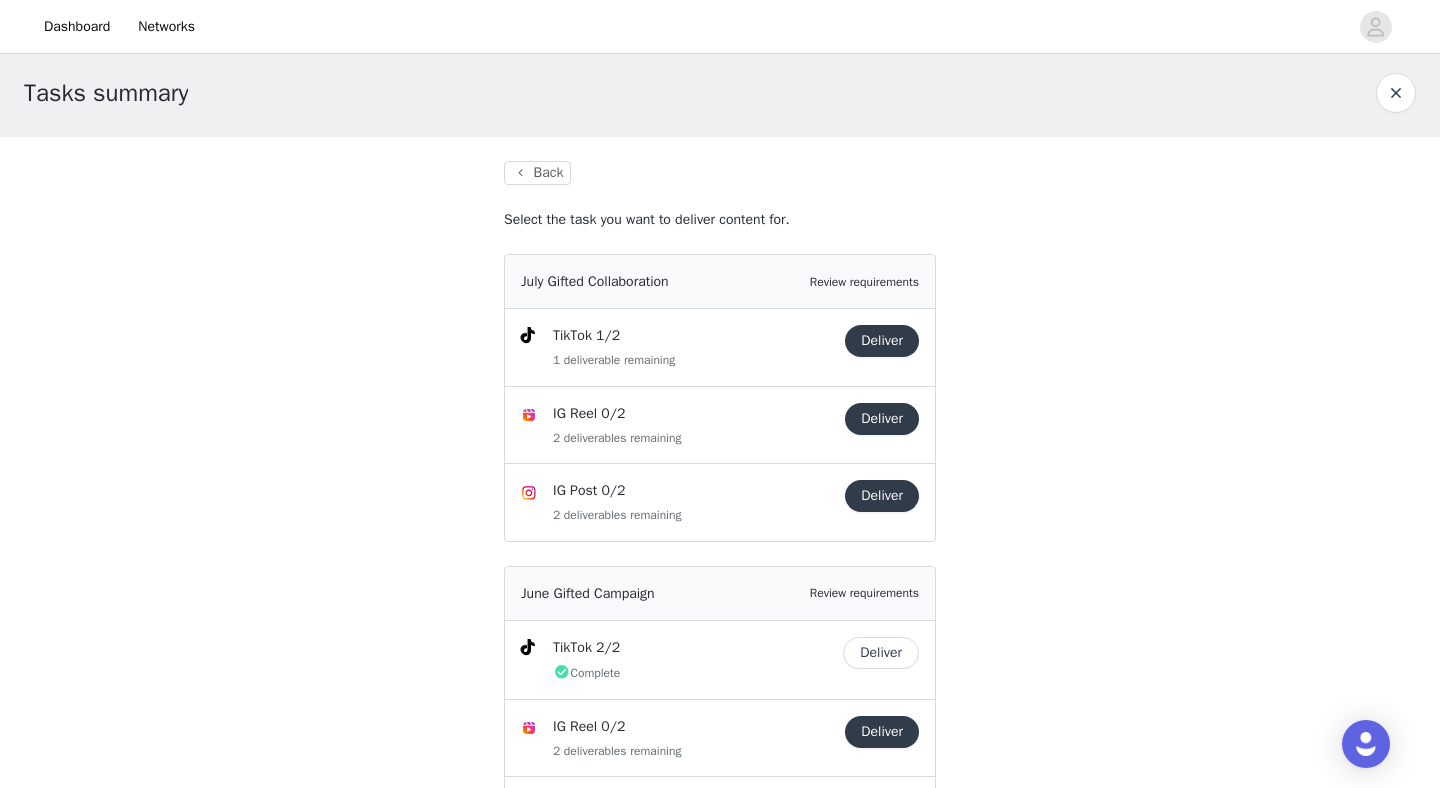 scroll, scrollTop: 0, scrollLeft: 0, axis: both 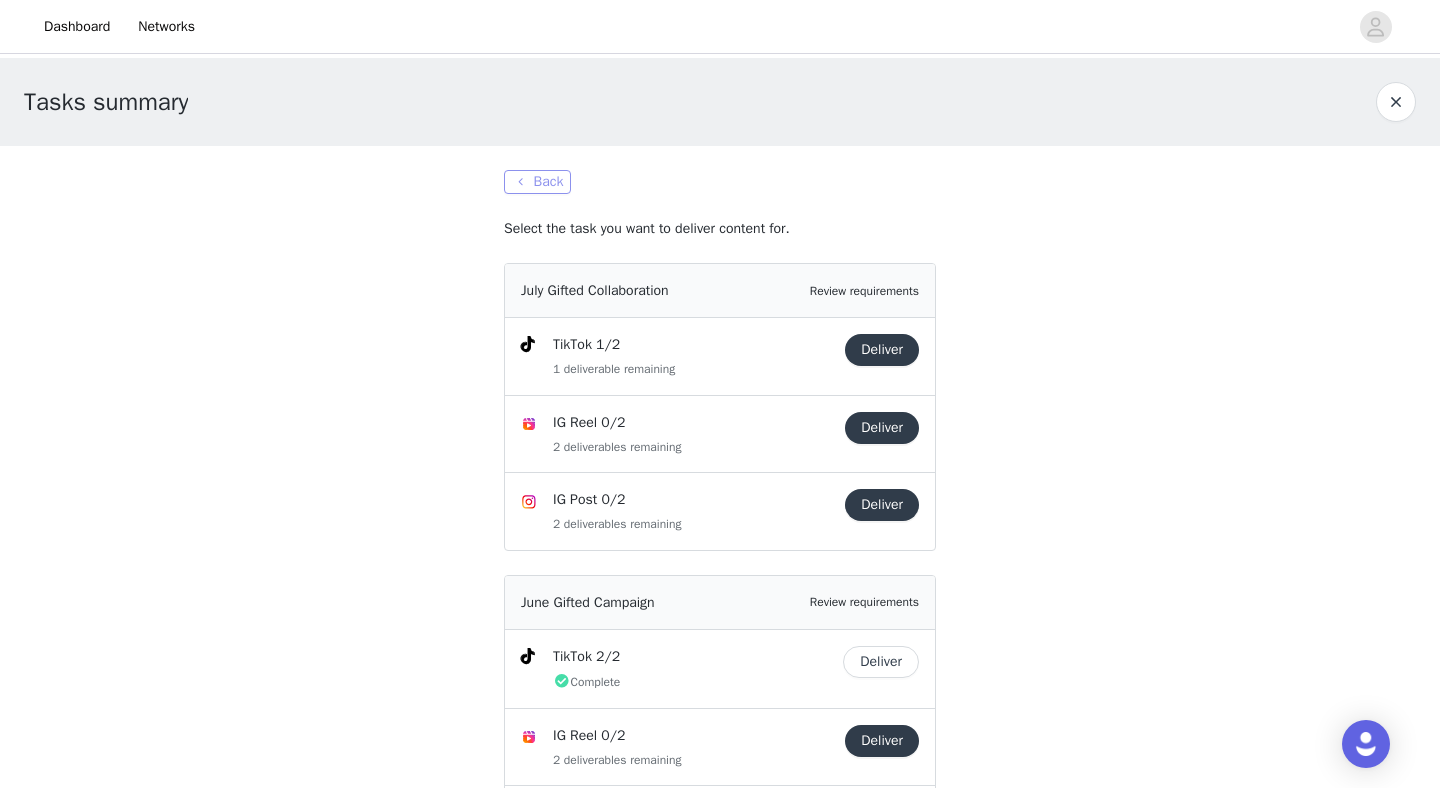 click on "Back" at bounding box center [537, 182] 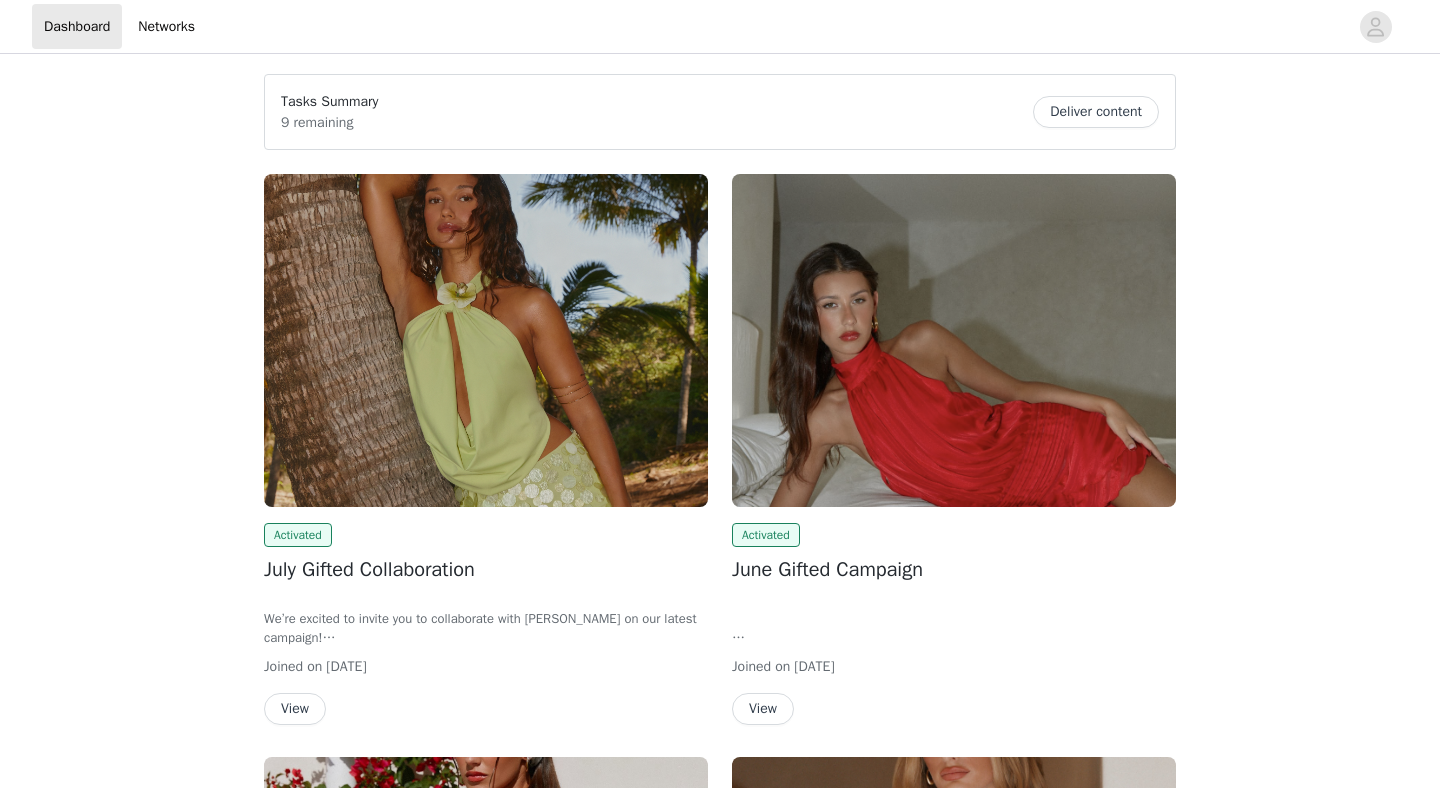 scroll, scrollTop: 0, scrollLeft: 0, axis: both 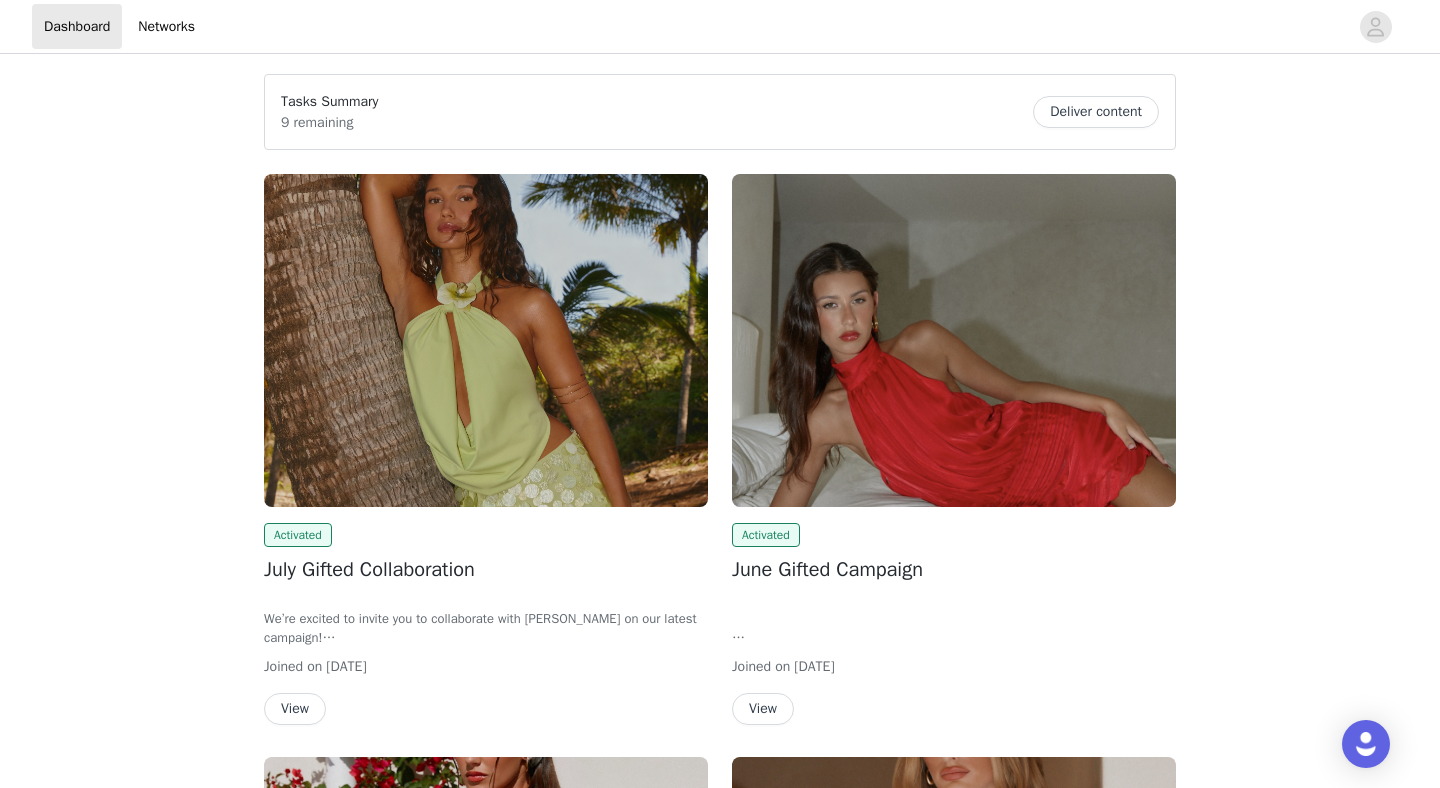 click on "Deliver content" at bounding box center [1096, 112] 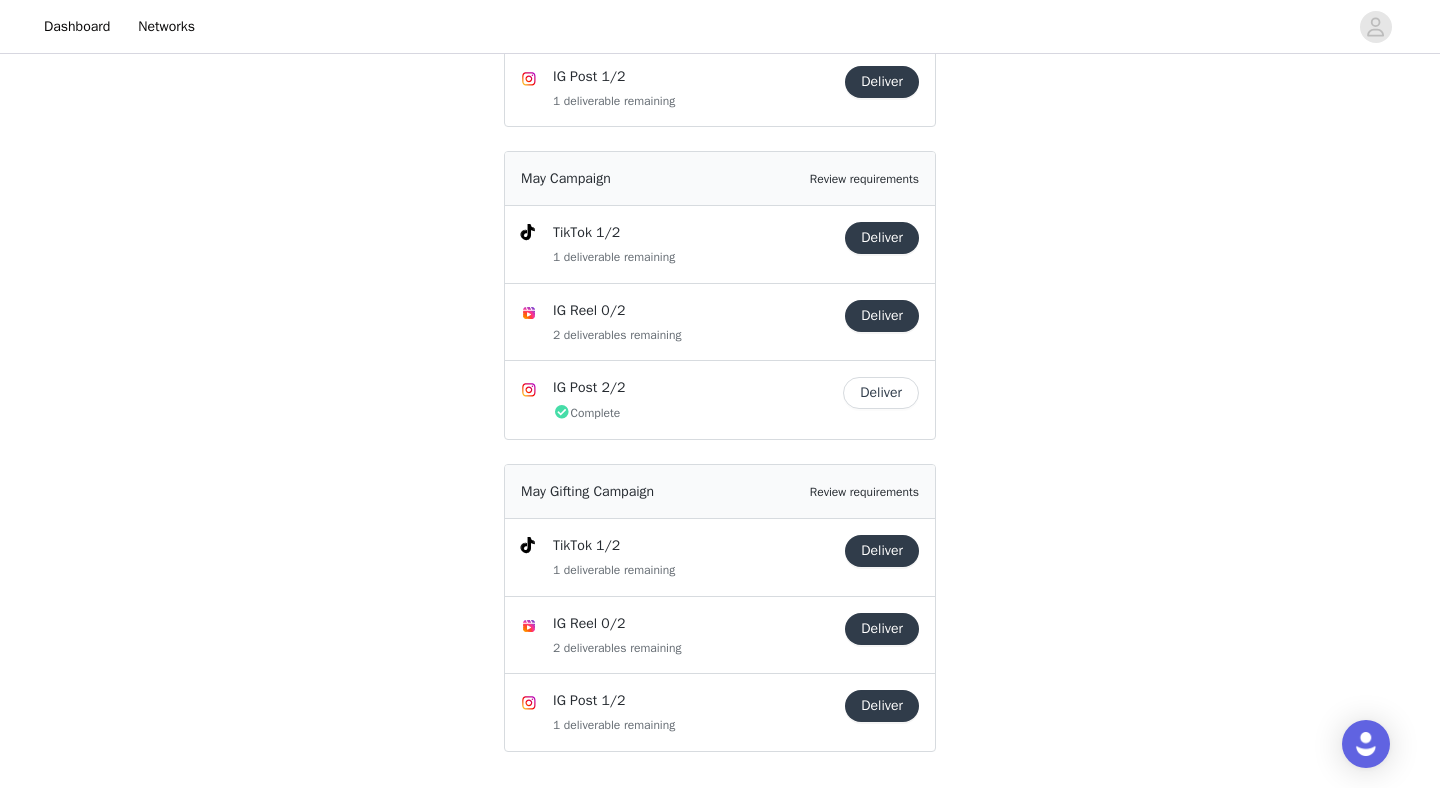 scroll, scrollTop: 1059, scrollLeft: 0, axis: vertical 